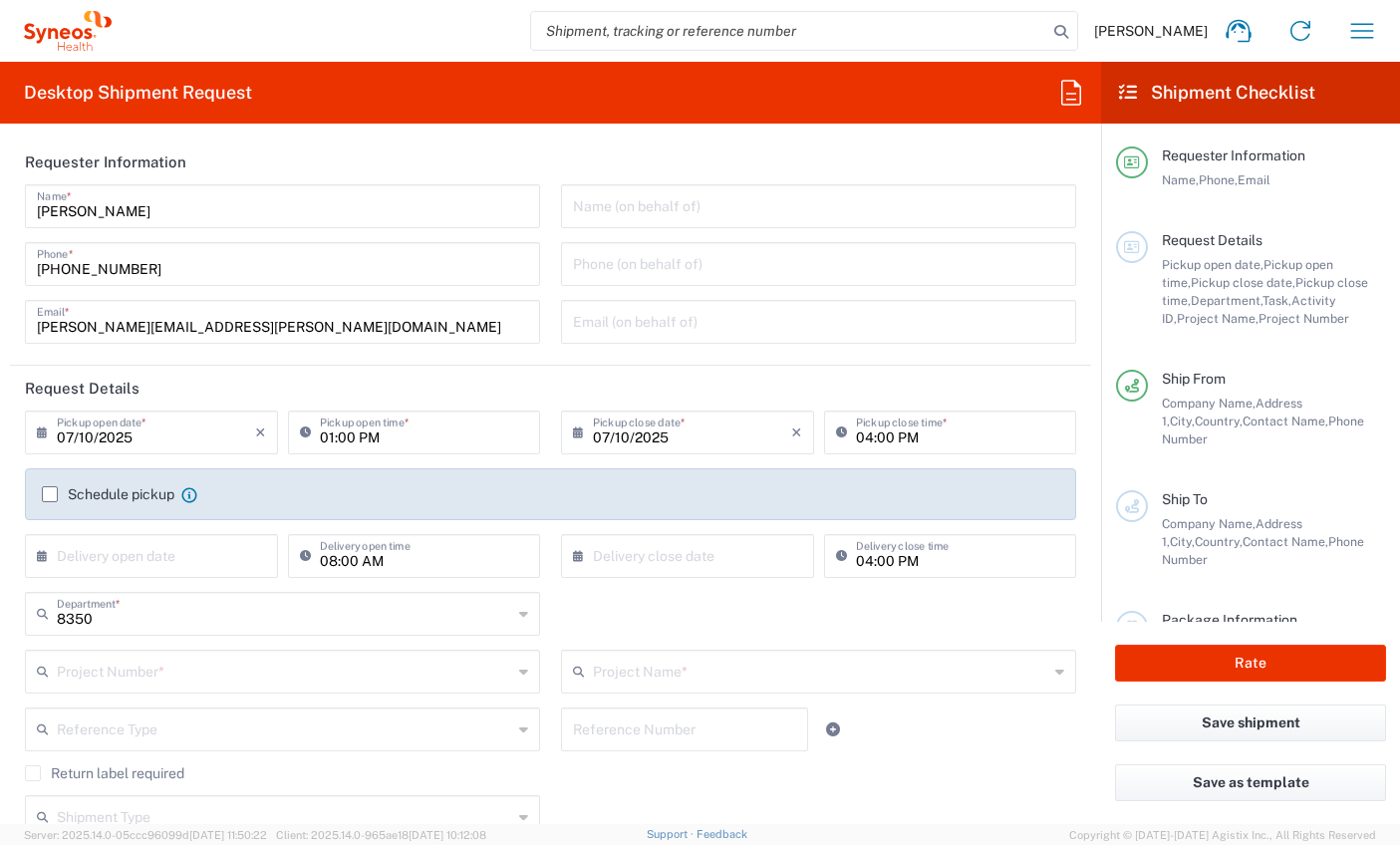 scroll, scrollTop: 0, scrollLeft: 0, axis: both 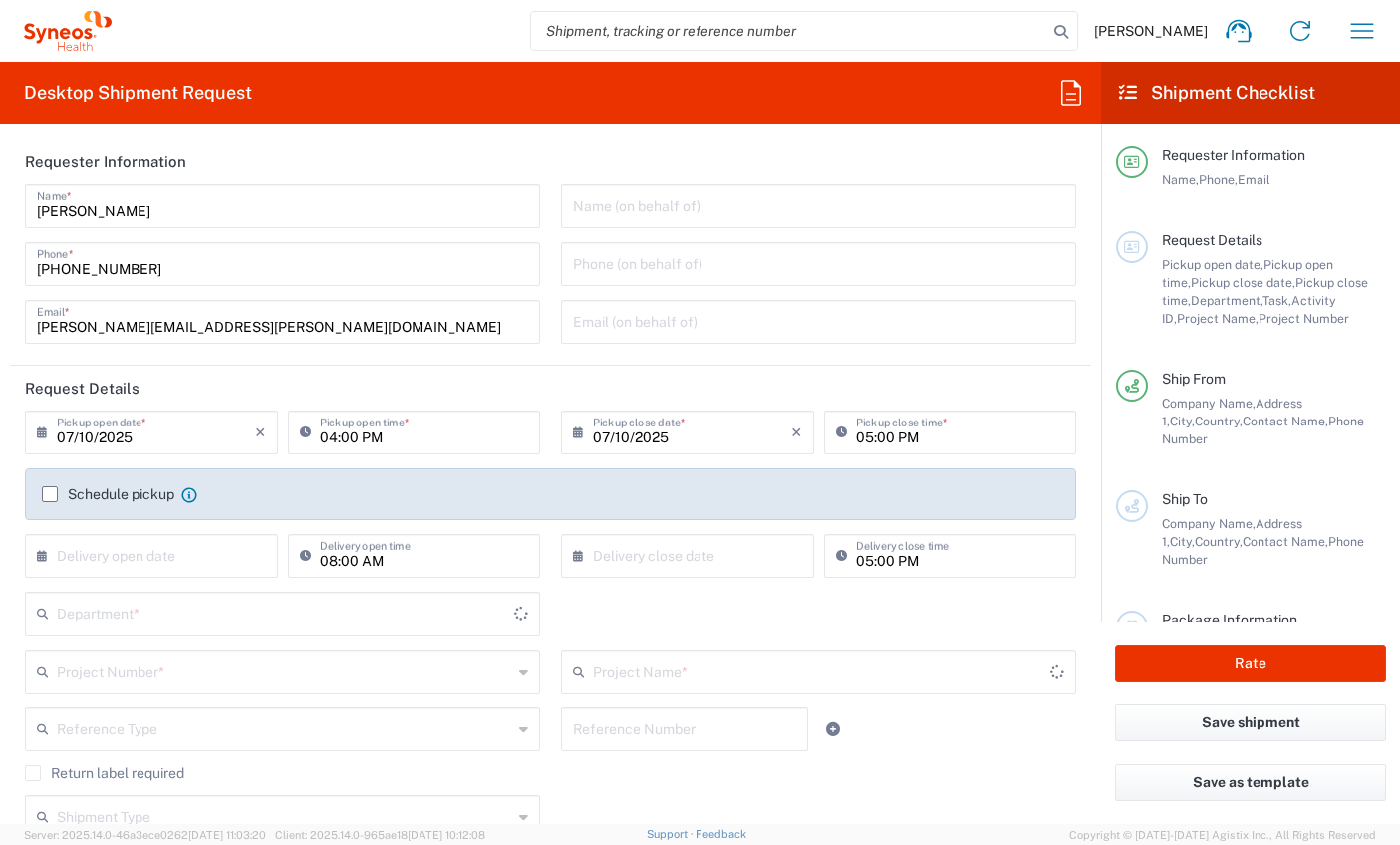 type on "[GEOGRAPHIC_DATA]" 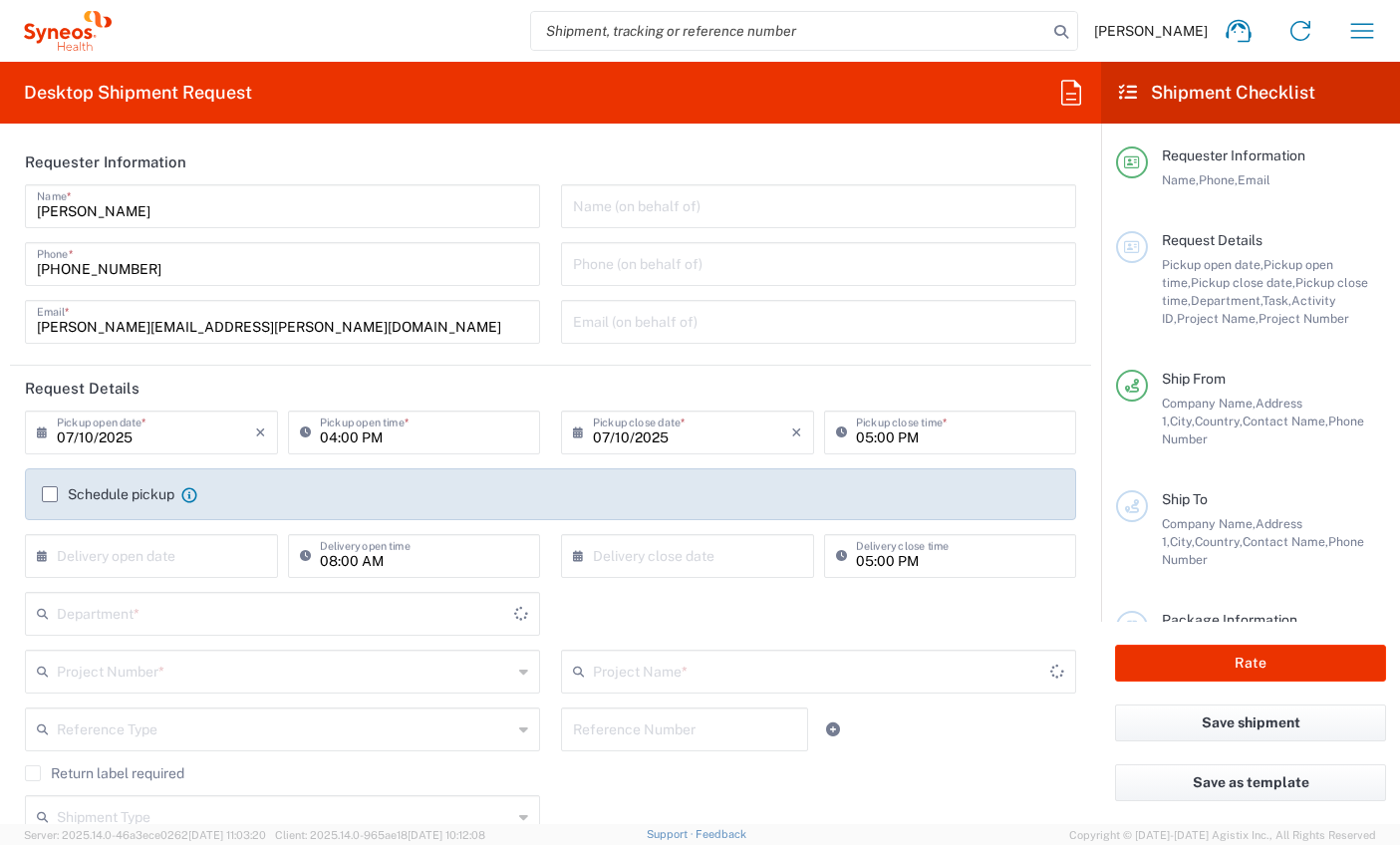 type on "8350" 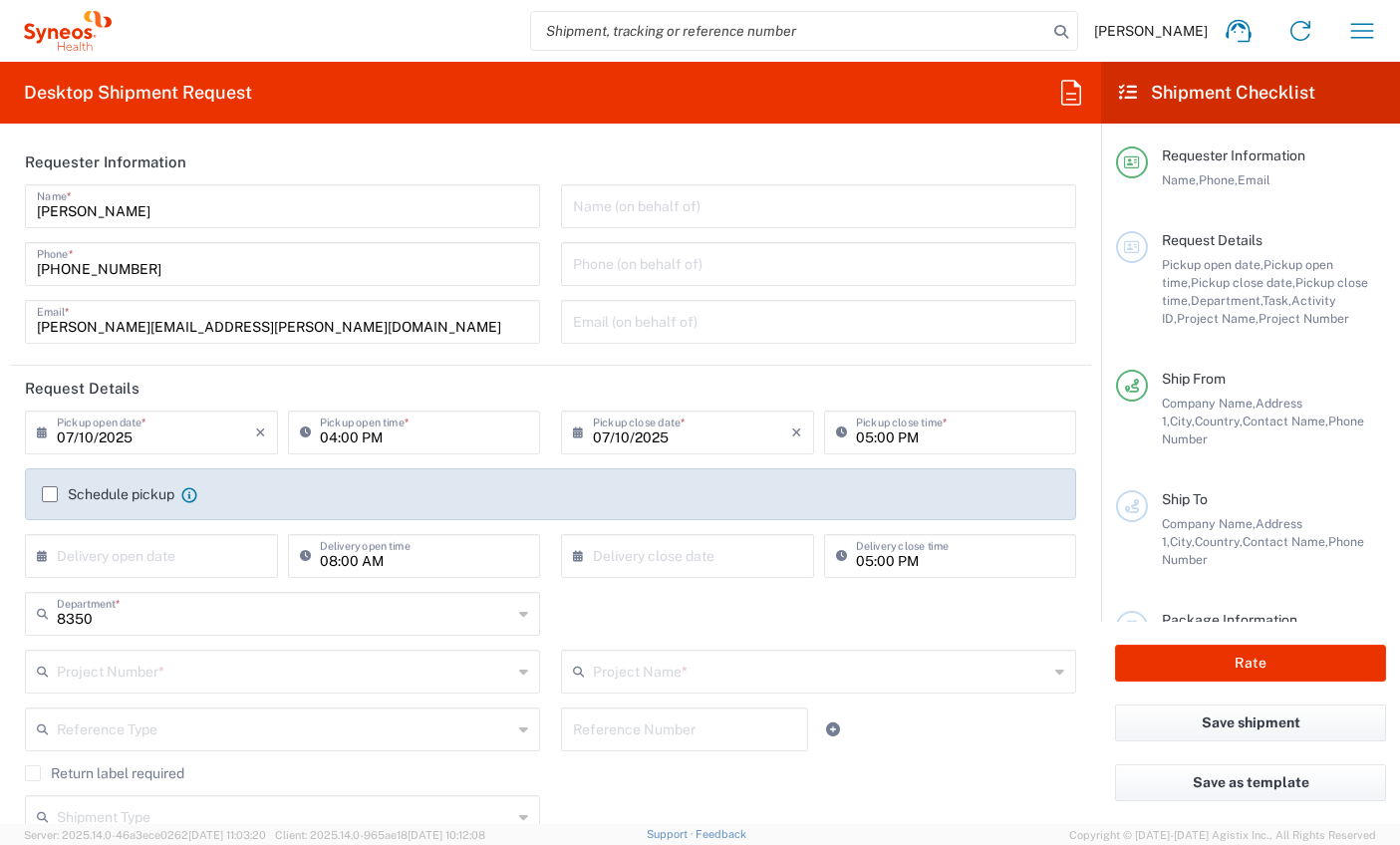 type on "Spain" 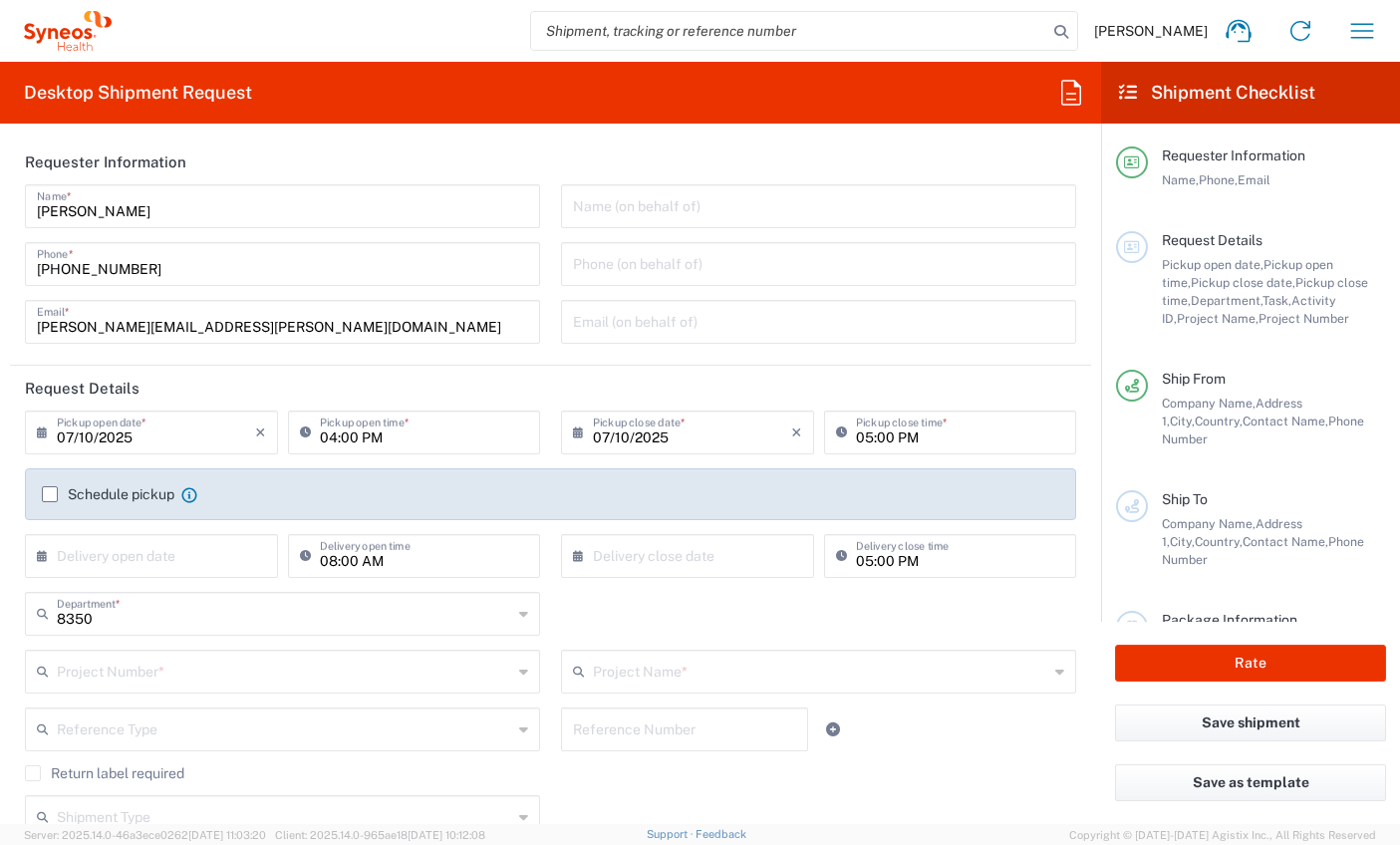 type on "Syneos Health Clinical Spain" 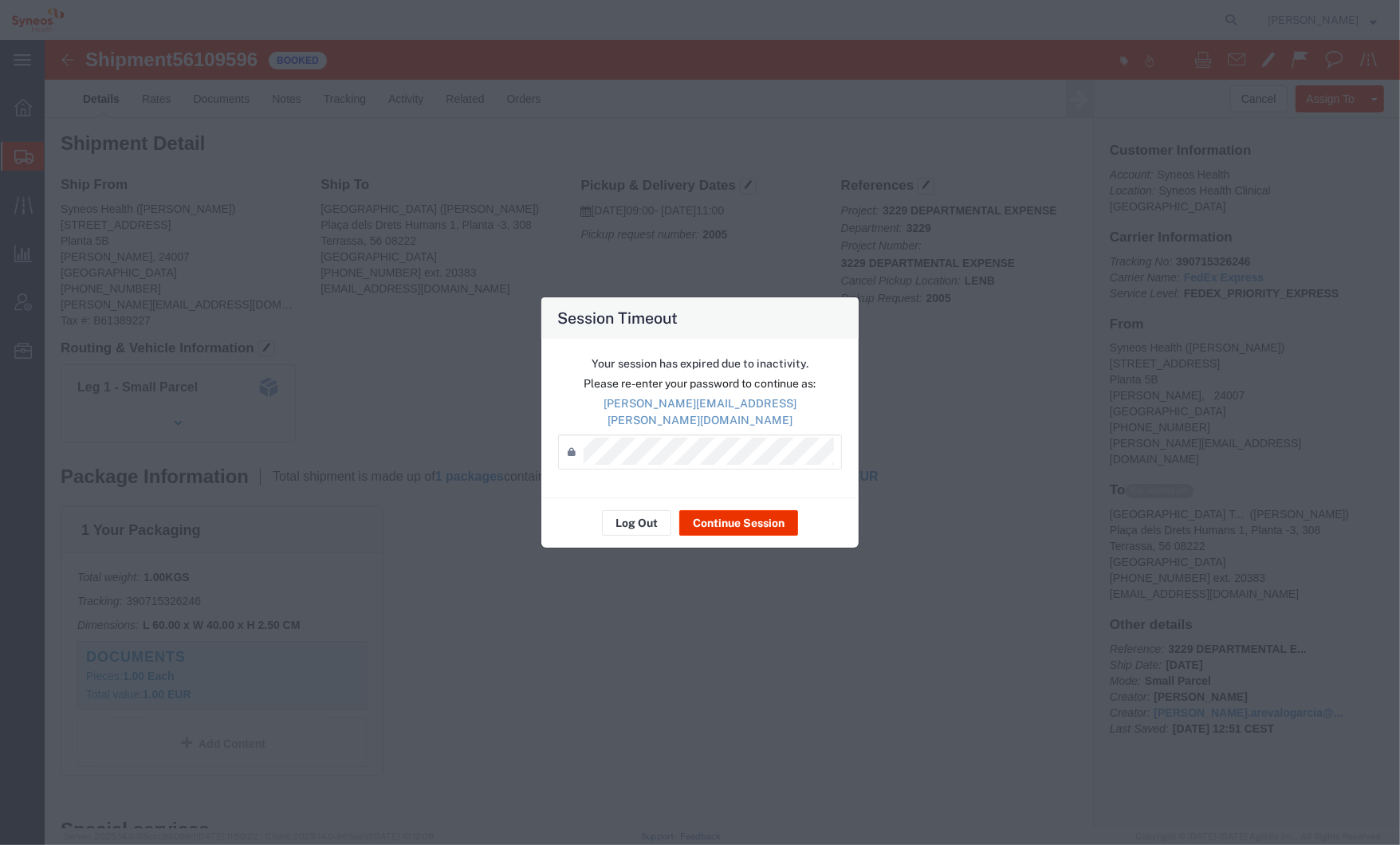 scroll, scrollTop: 0, scrollLeft: 0, axis: both 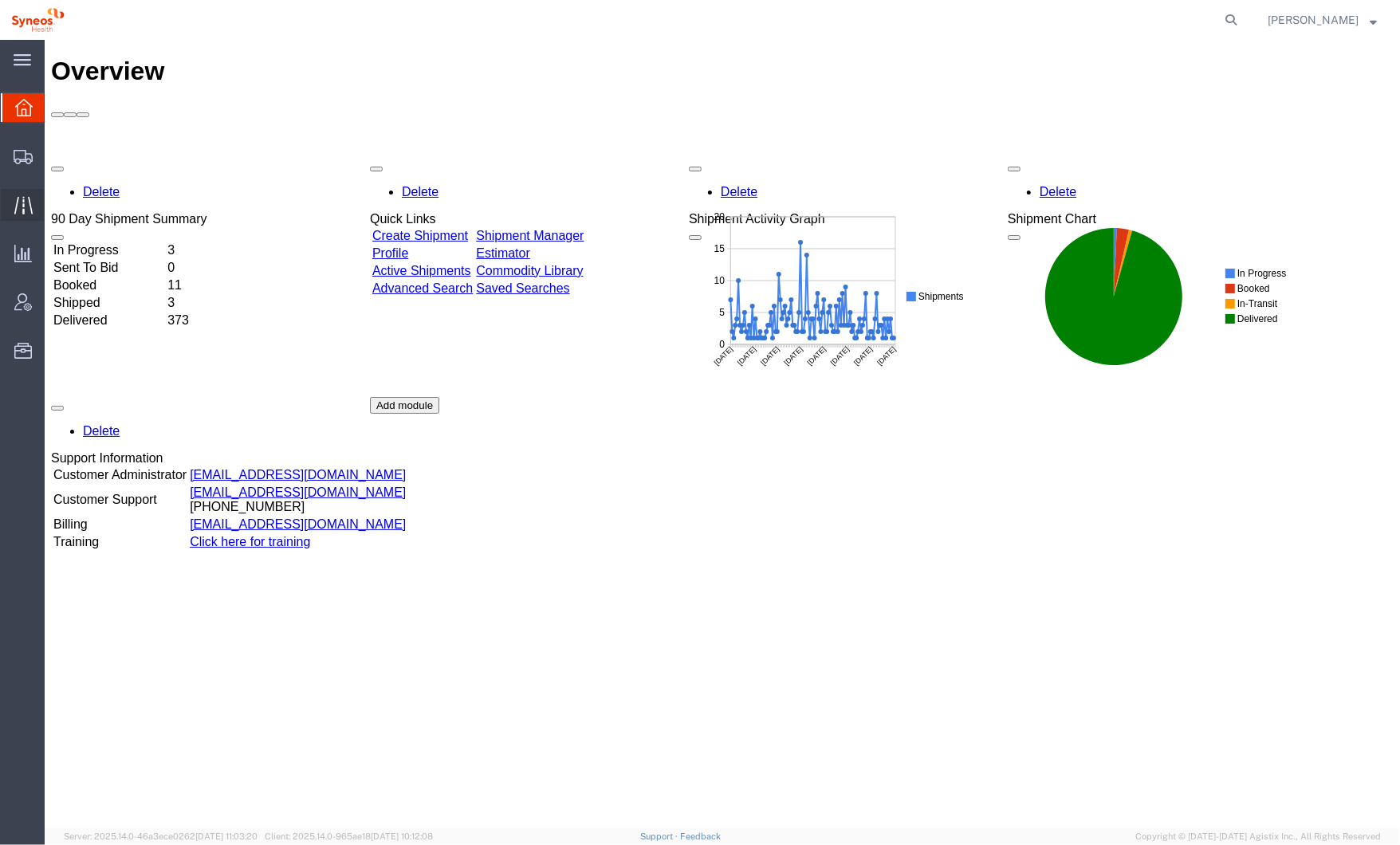 click 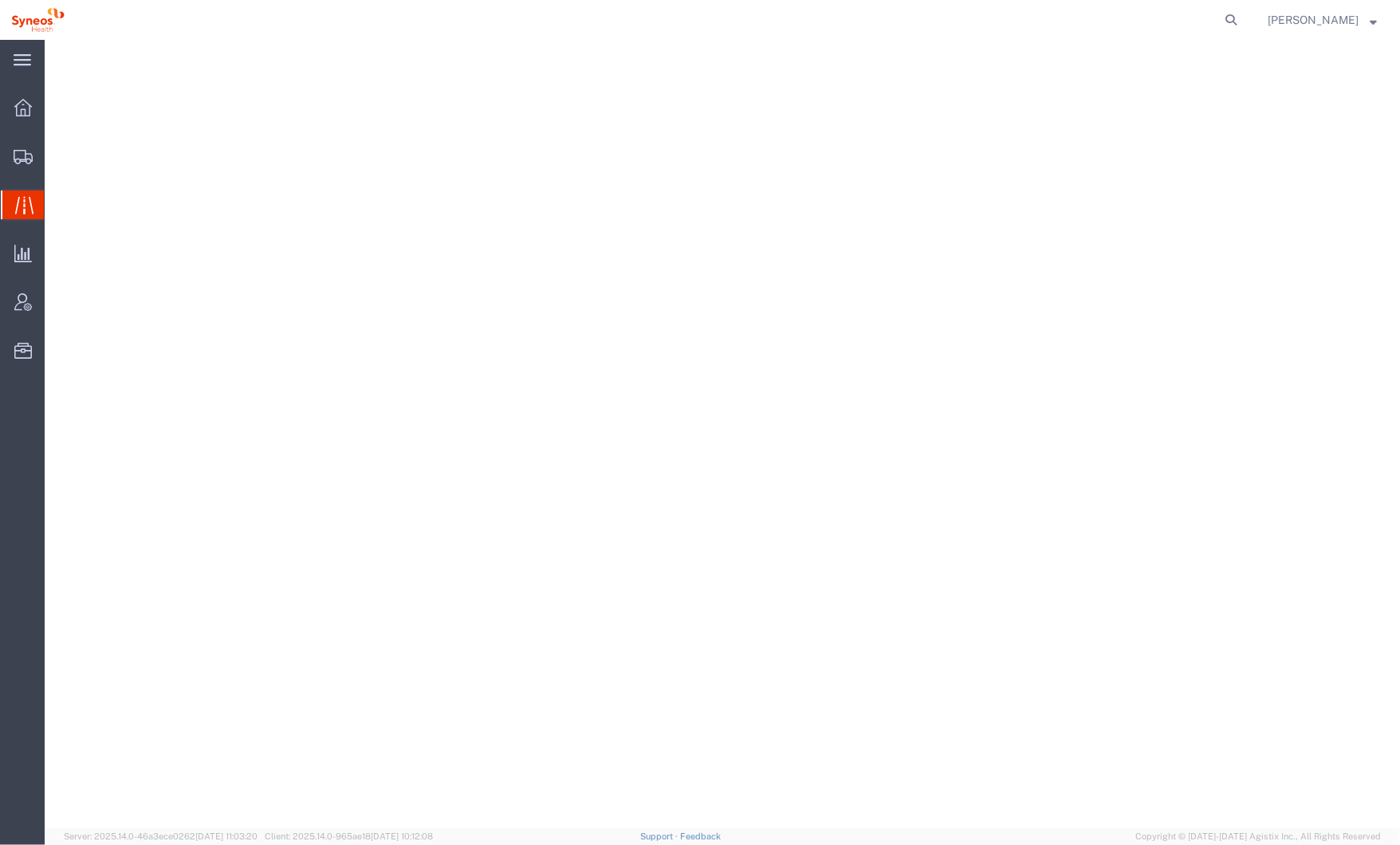 click 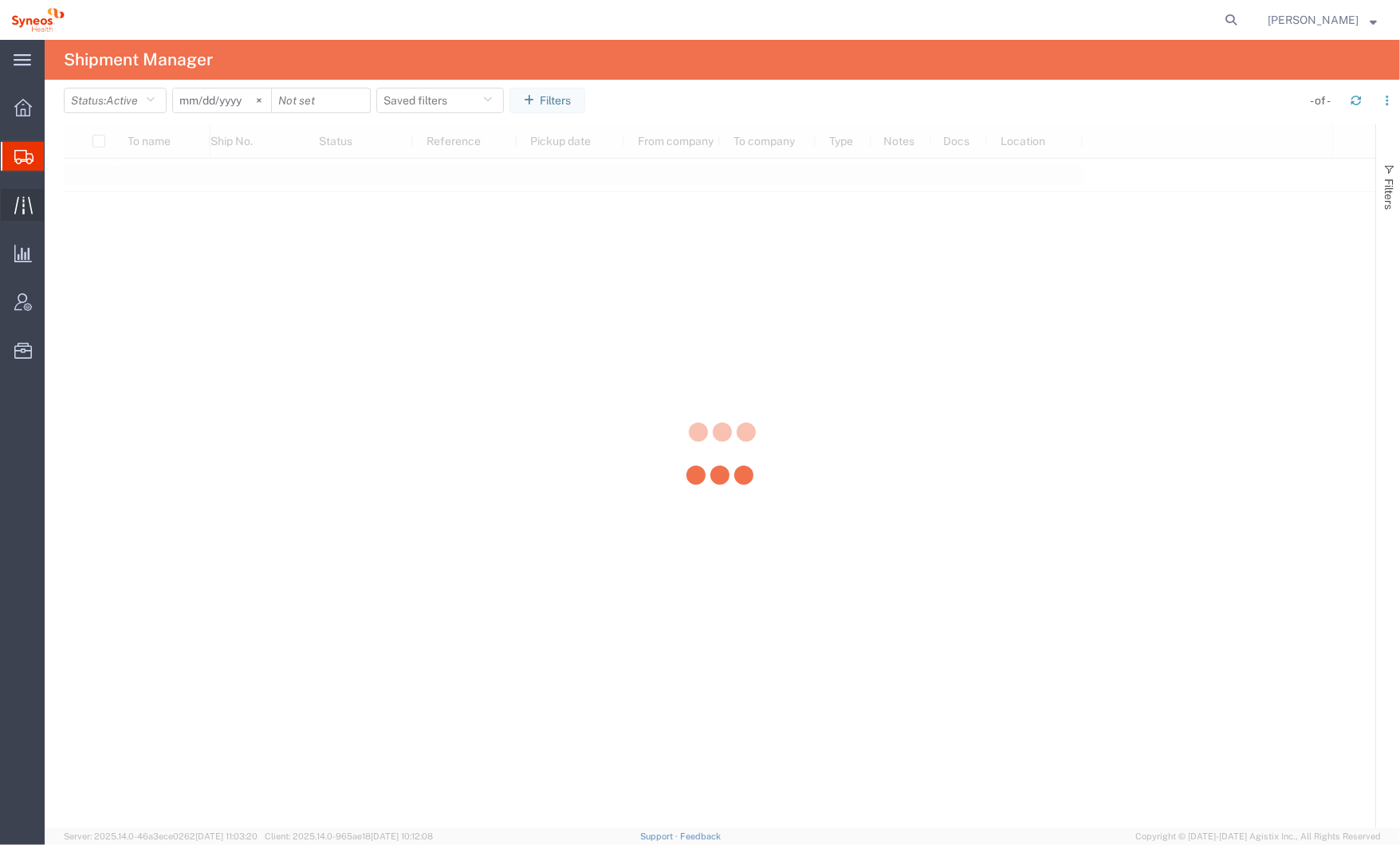 click 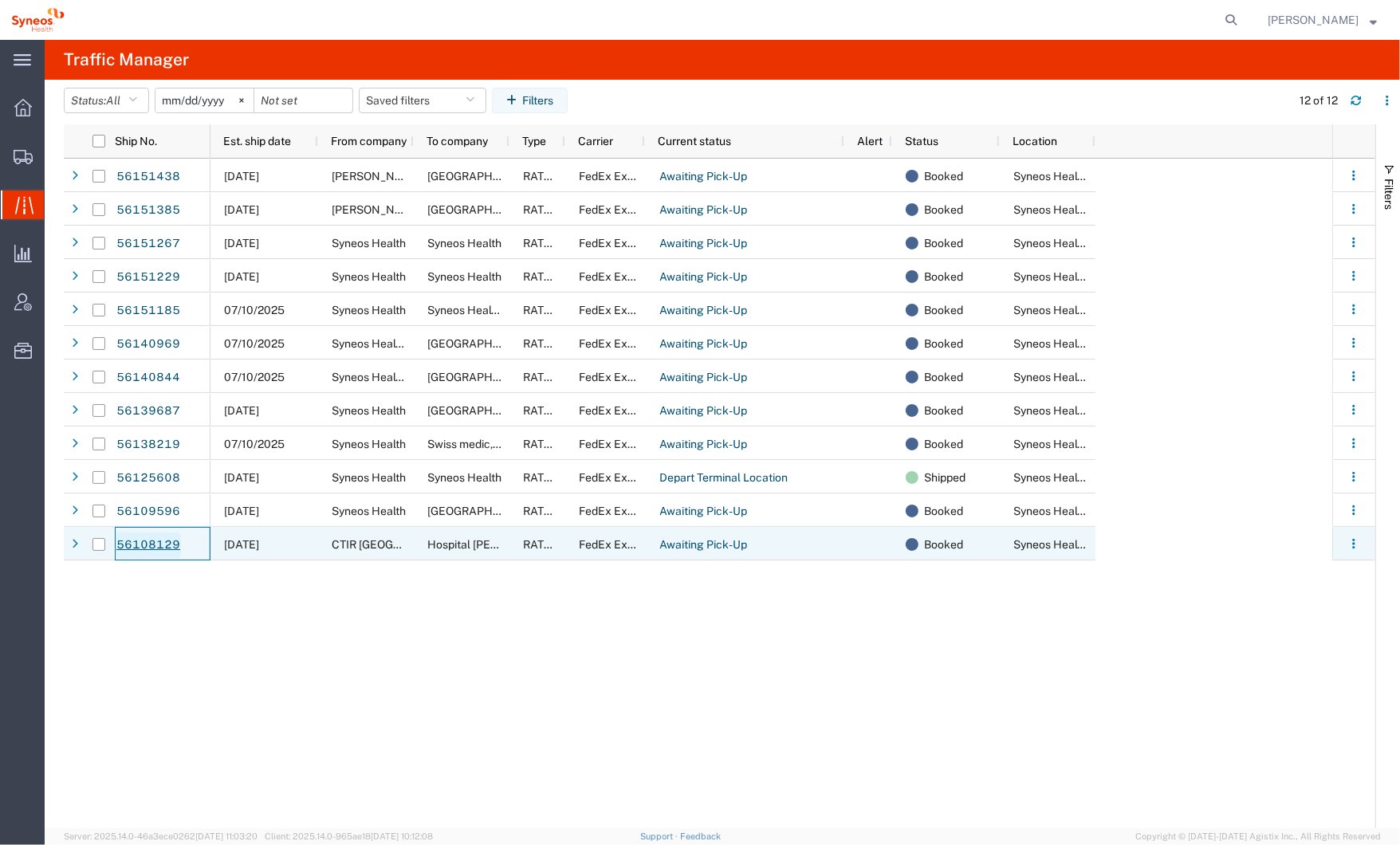 click on "56108129" 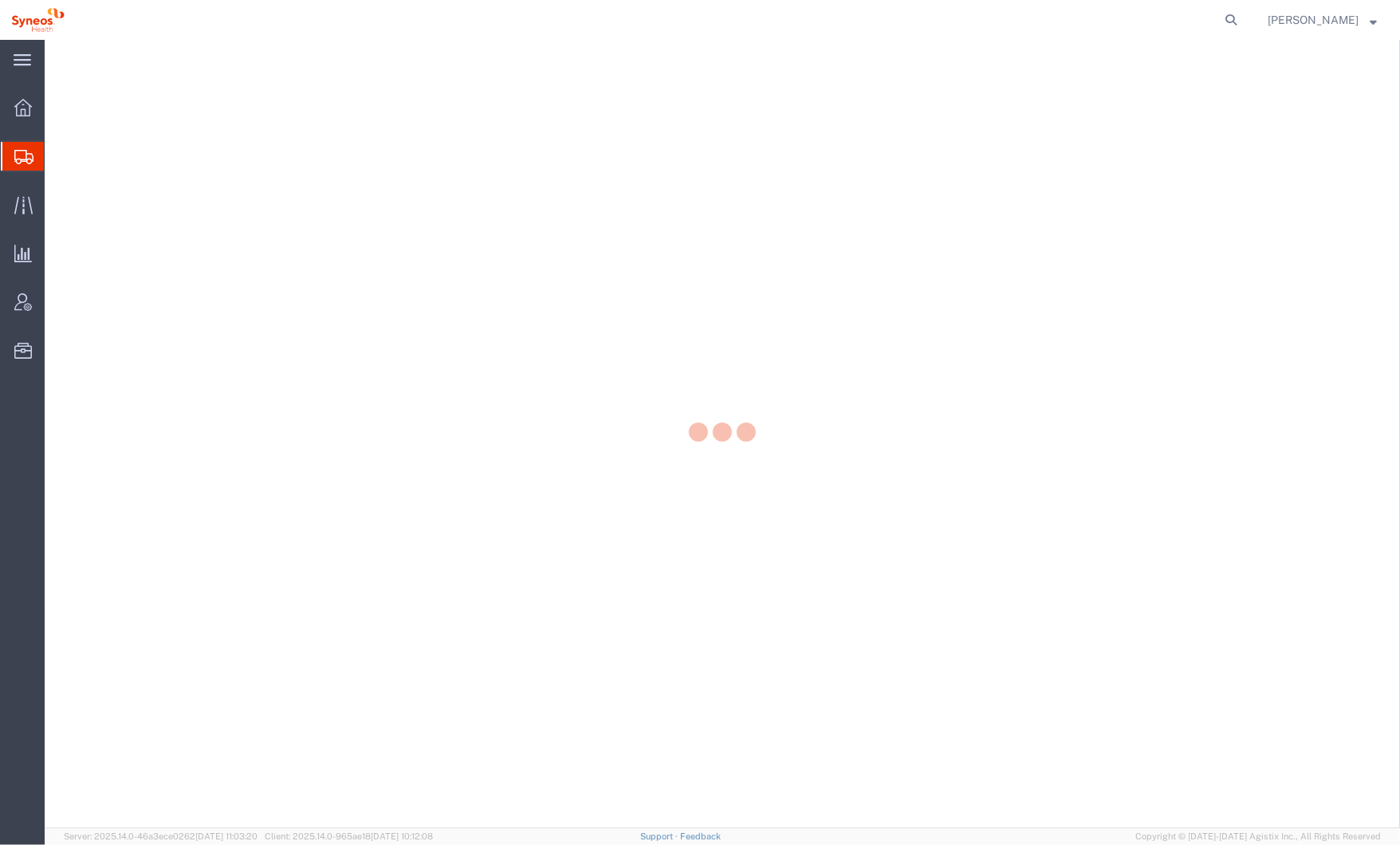scroll, scrollTop: 0, scrollLeft: 0, axis: both 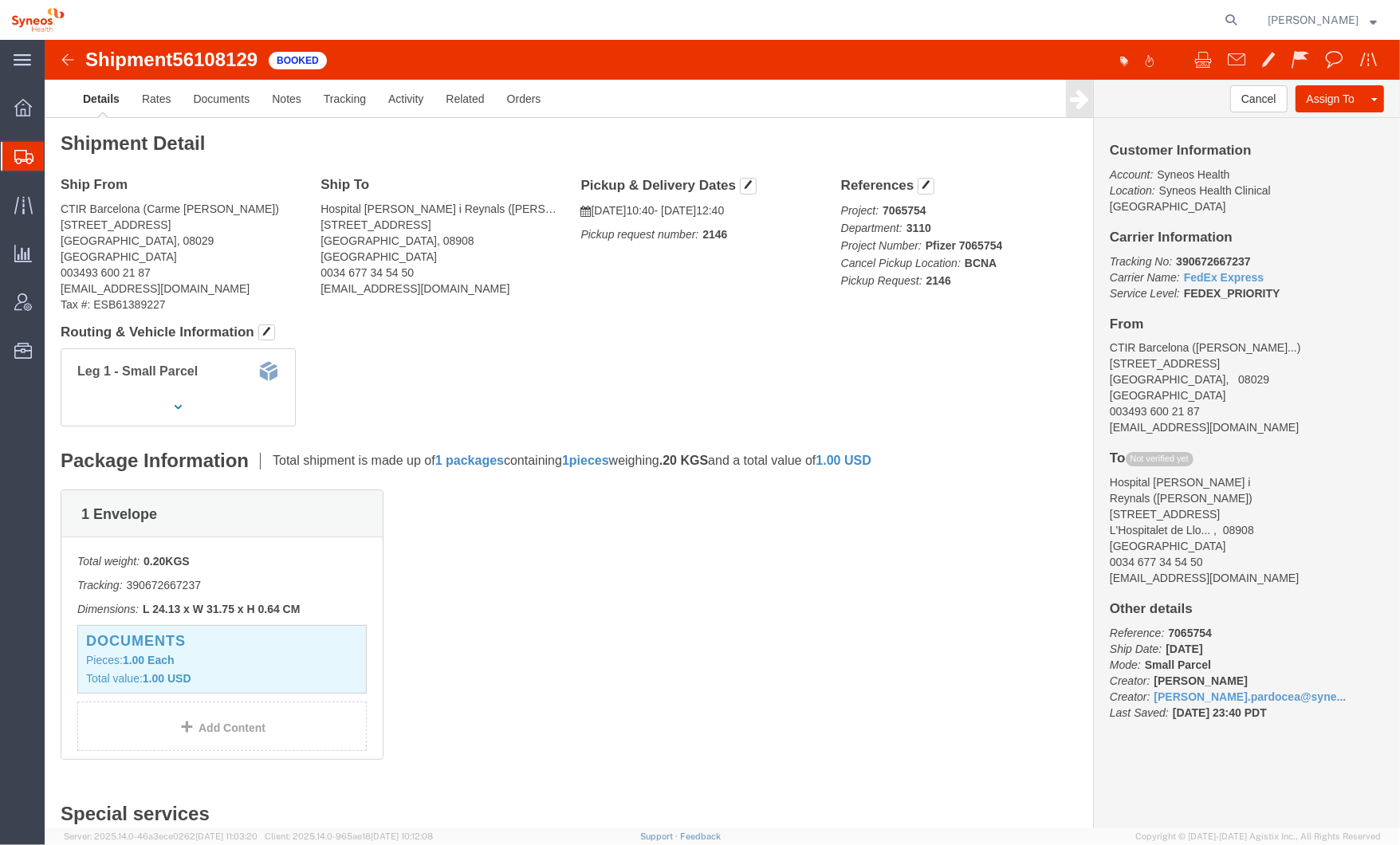 click on "390672667237" 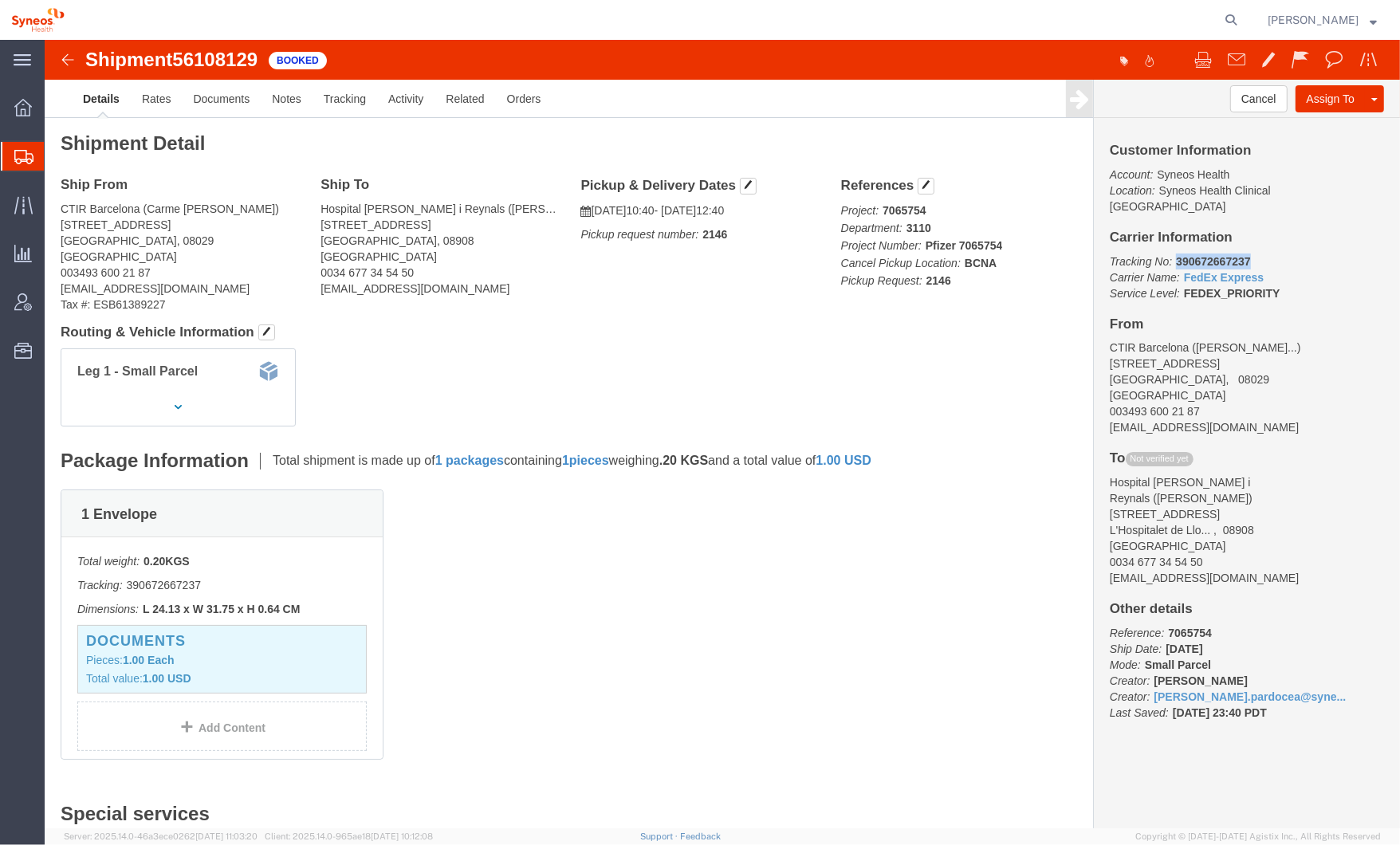 click on "390672667237" 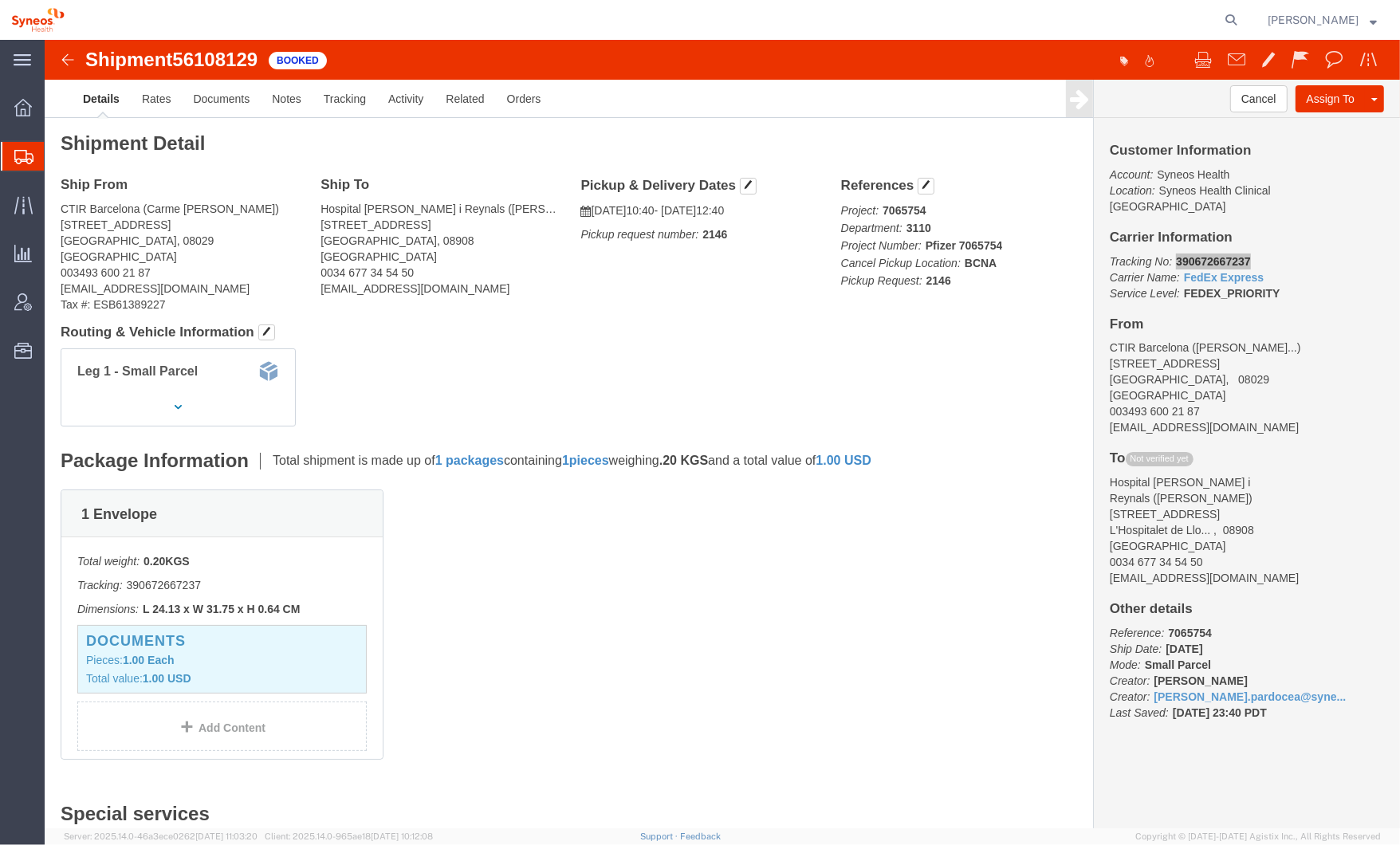 click 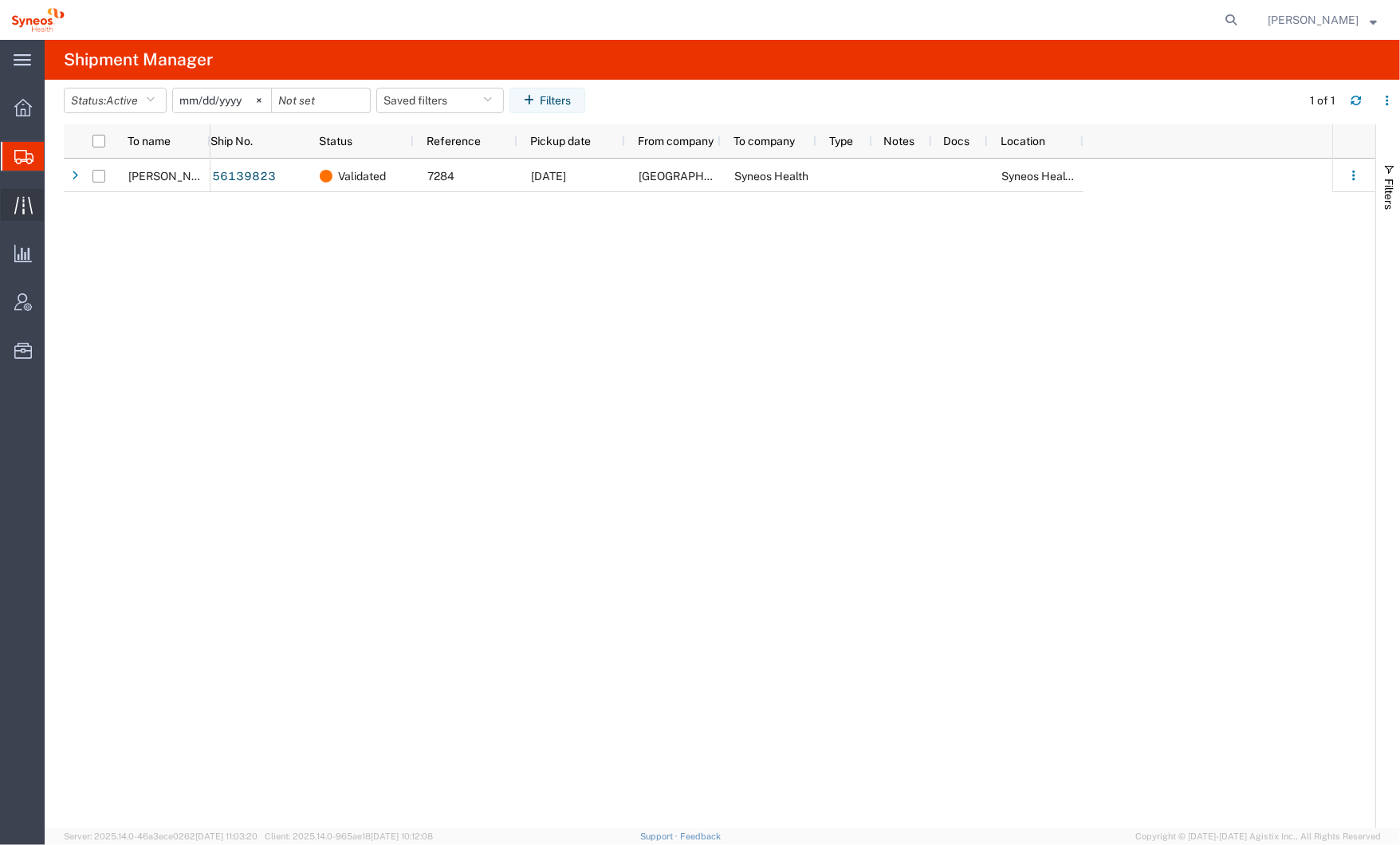 click 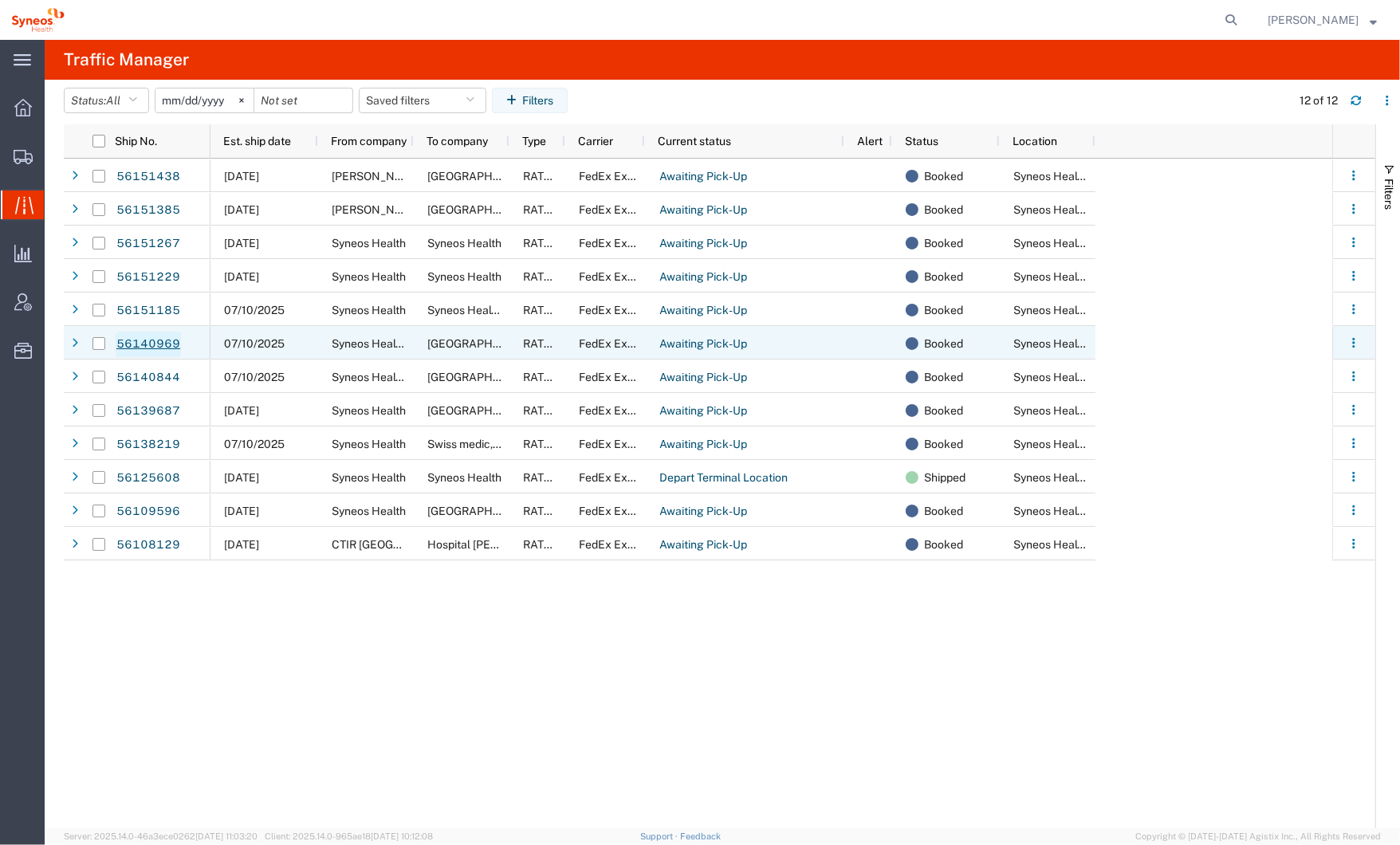 click on "56140969" 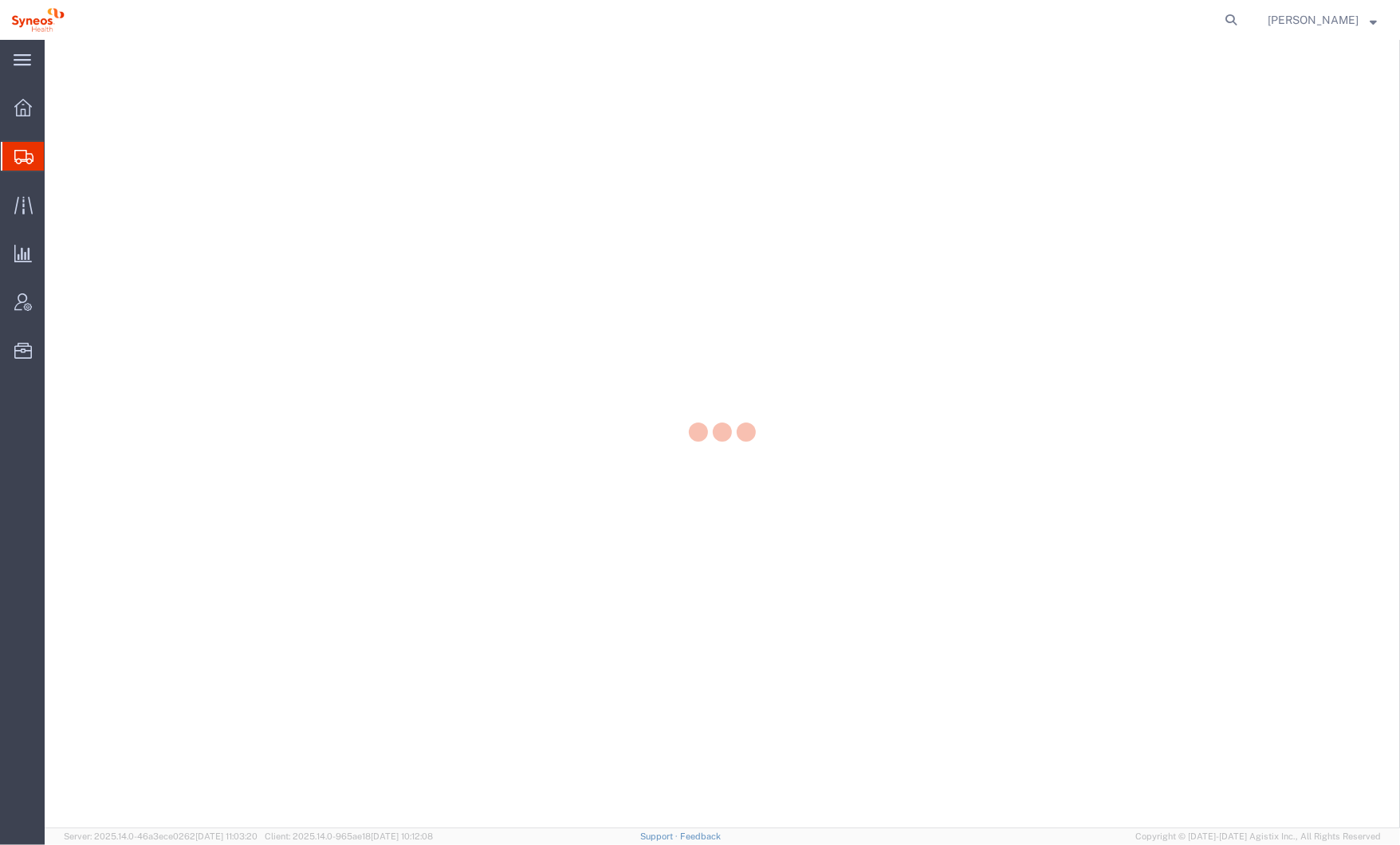 scroll, scrollTop: 0, scrollLeft: 0, axis: both 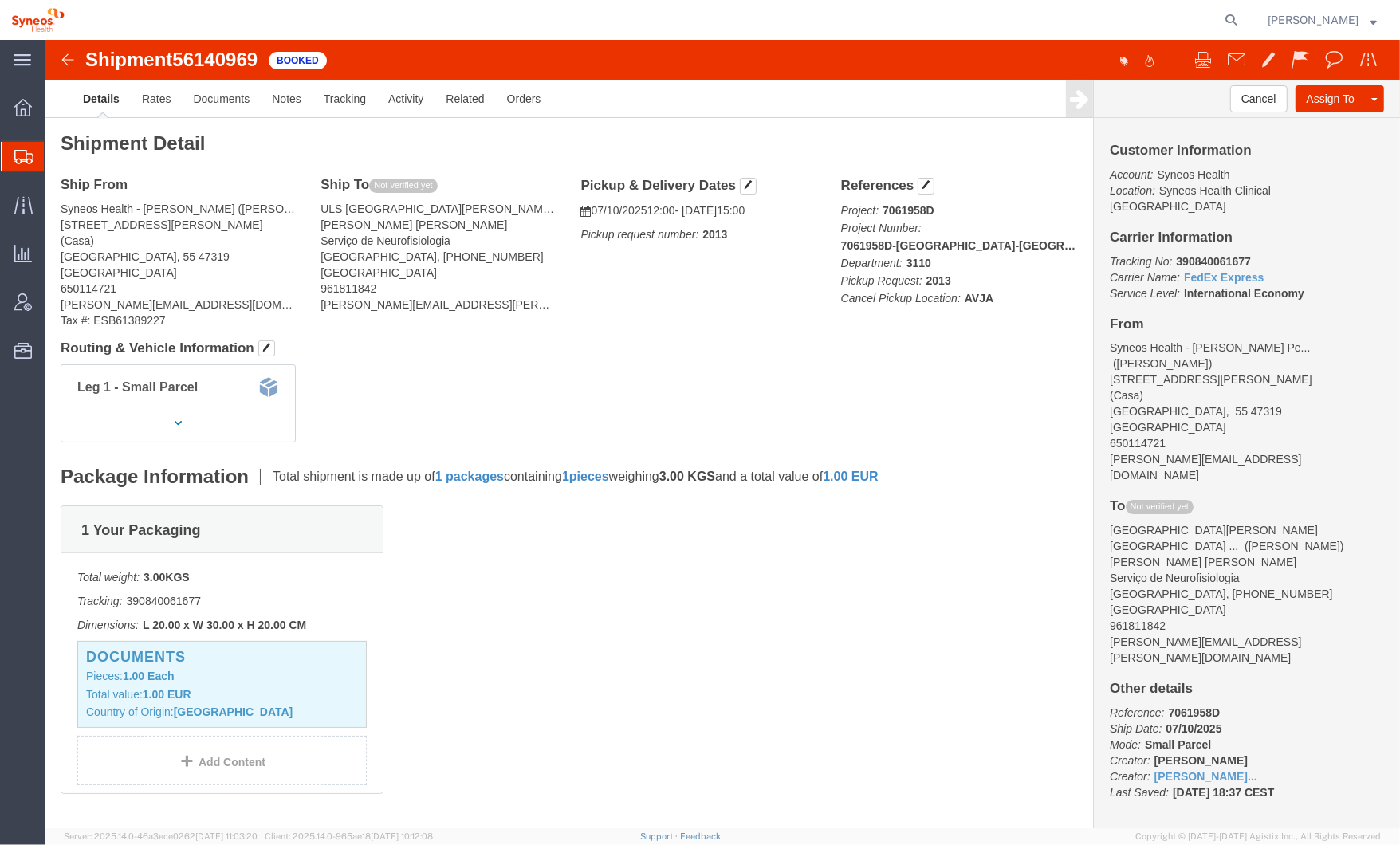 click 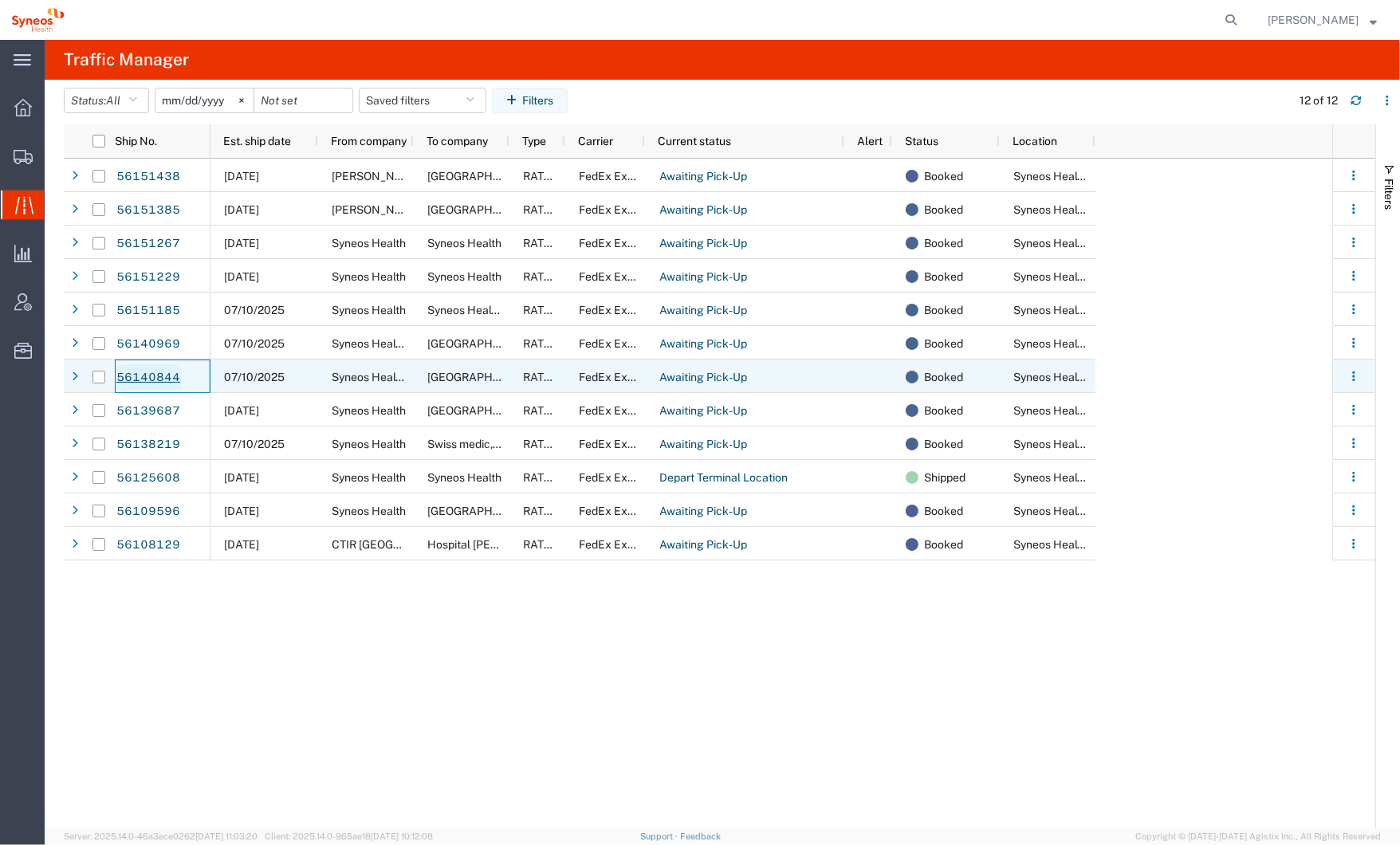 click on "56140844" 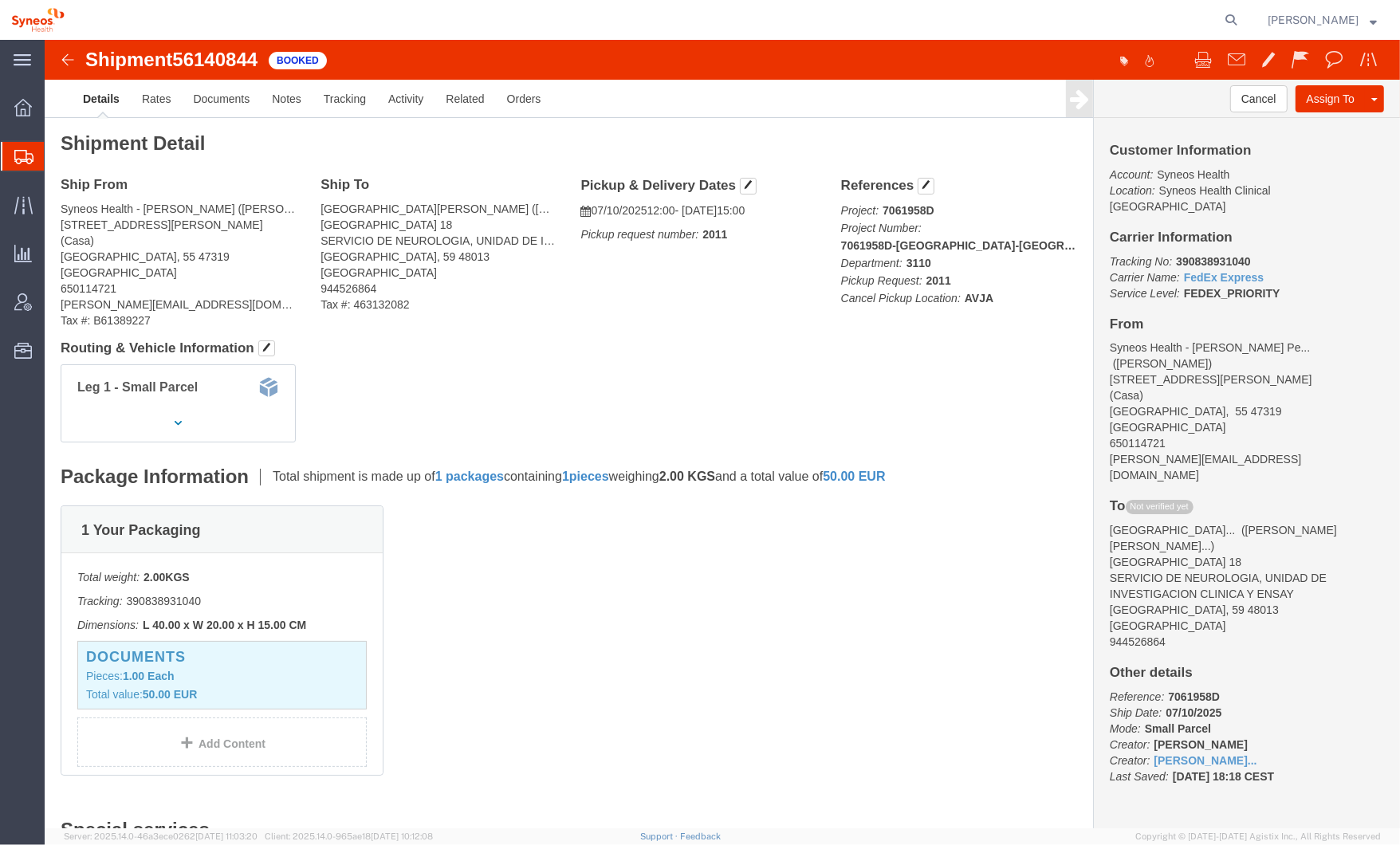 scroll, scrollTop: 2, scrollLeft: 0, axis: vertical 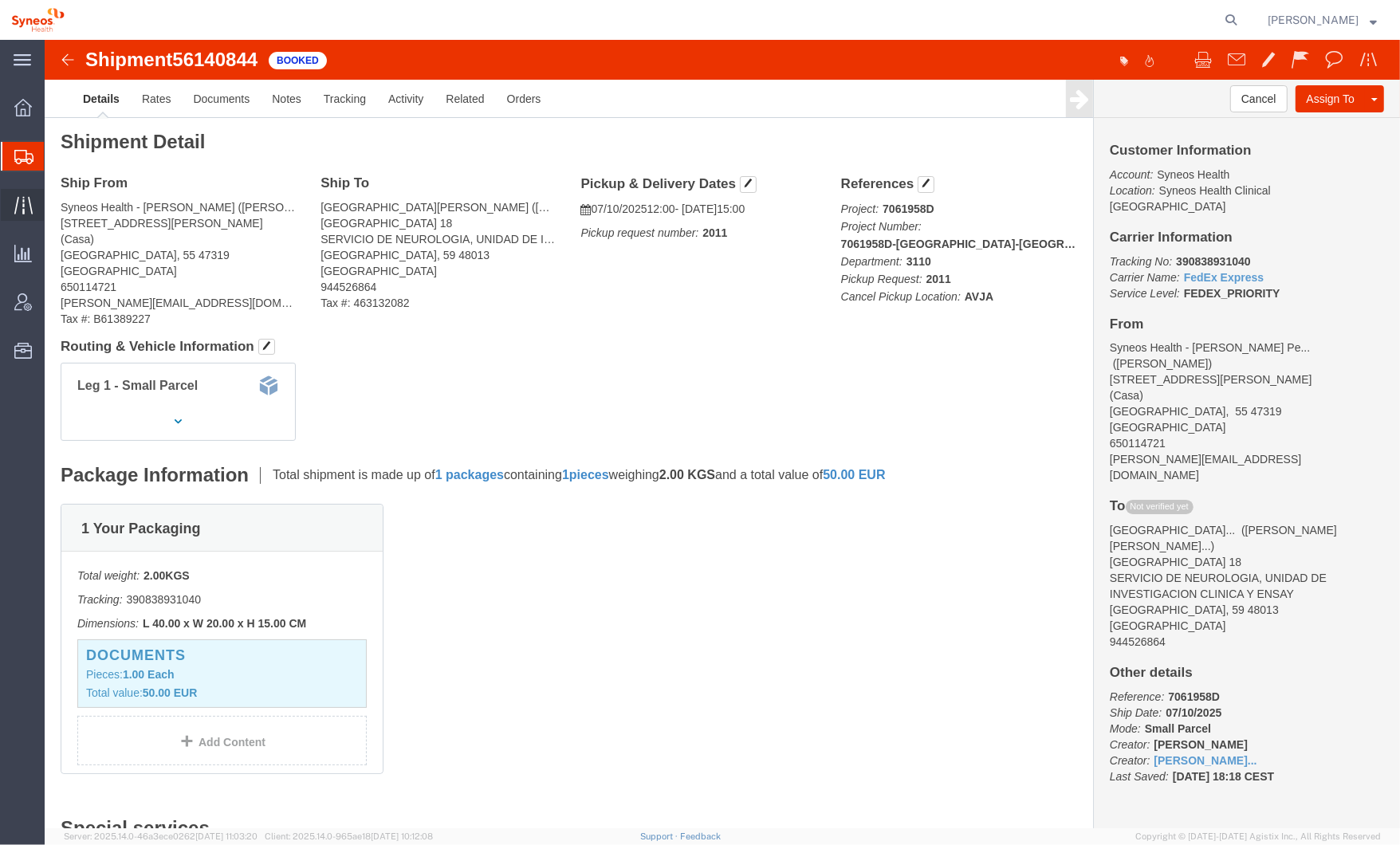 click 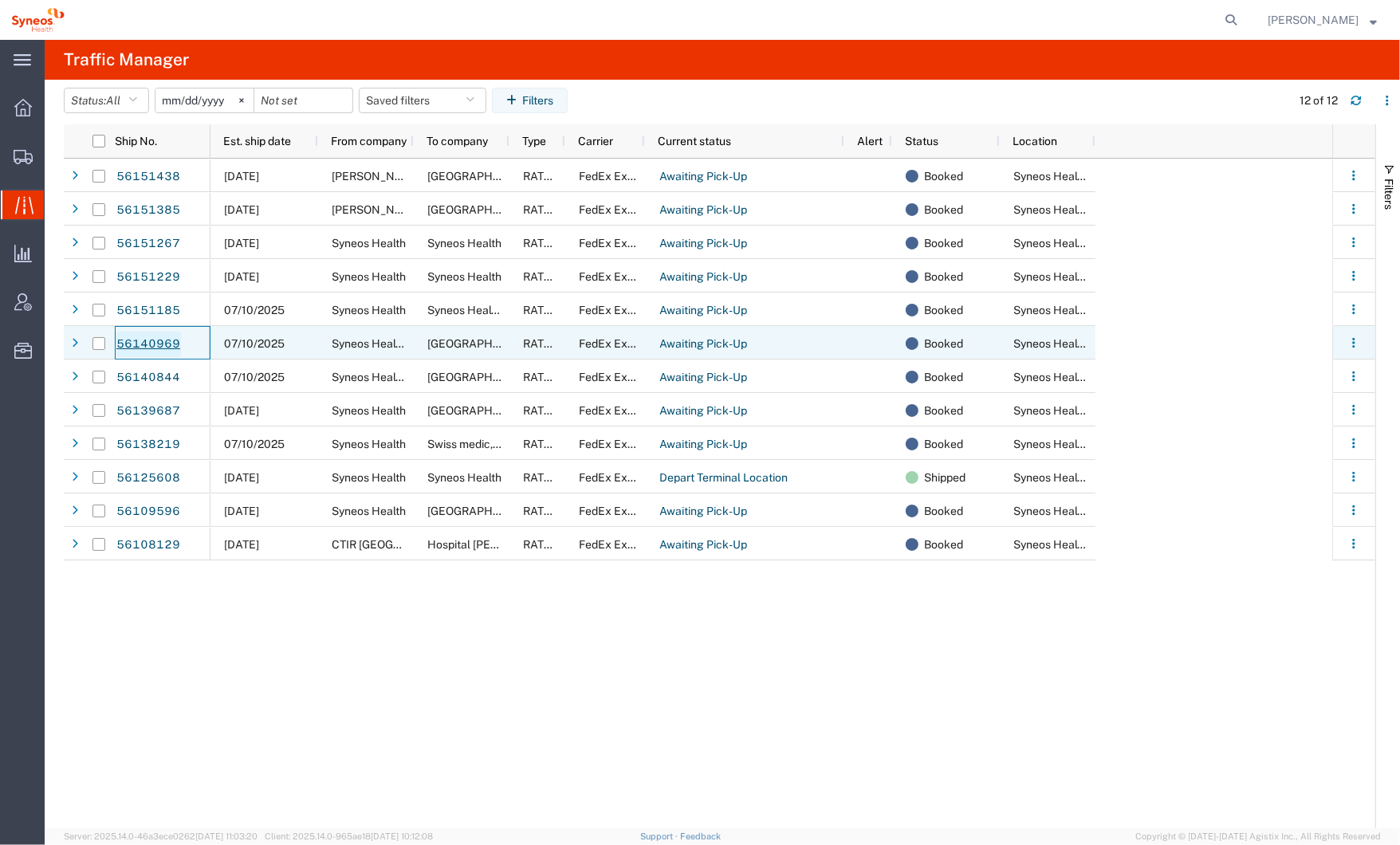 click on "56140969" 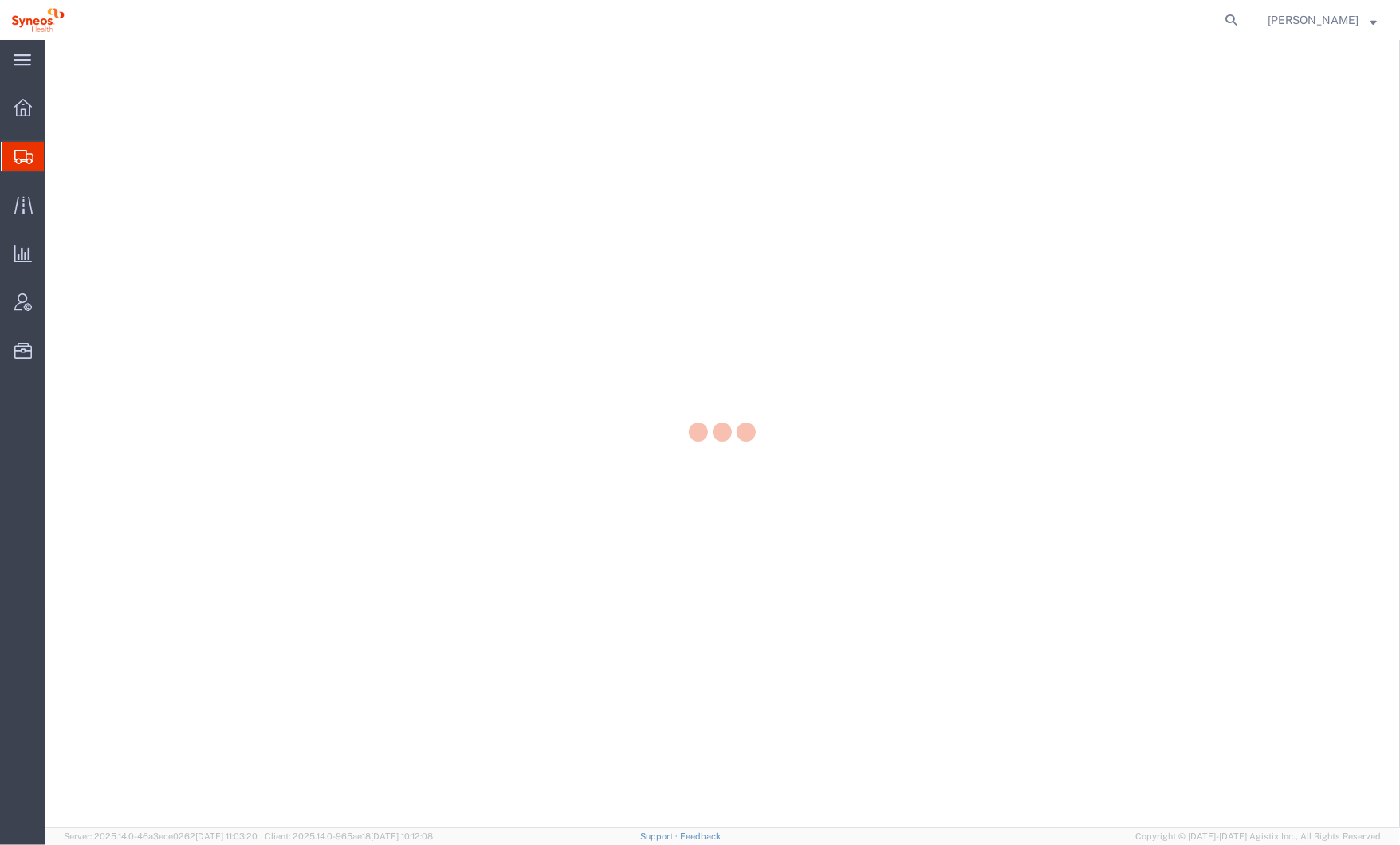 scroll, scrollTop: 0, scrollLeft: 0, axis: both 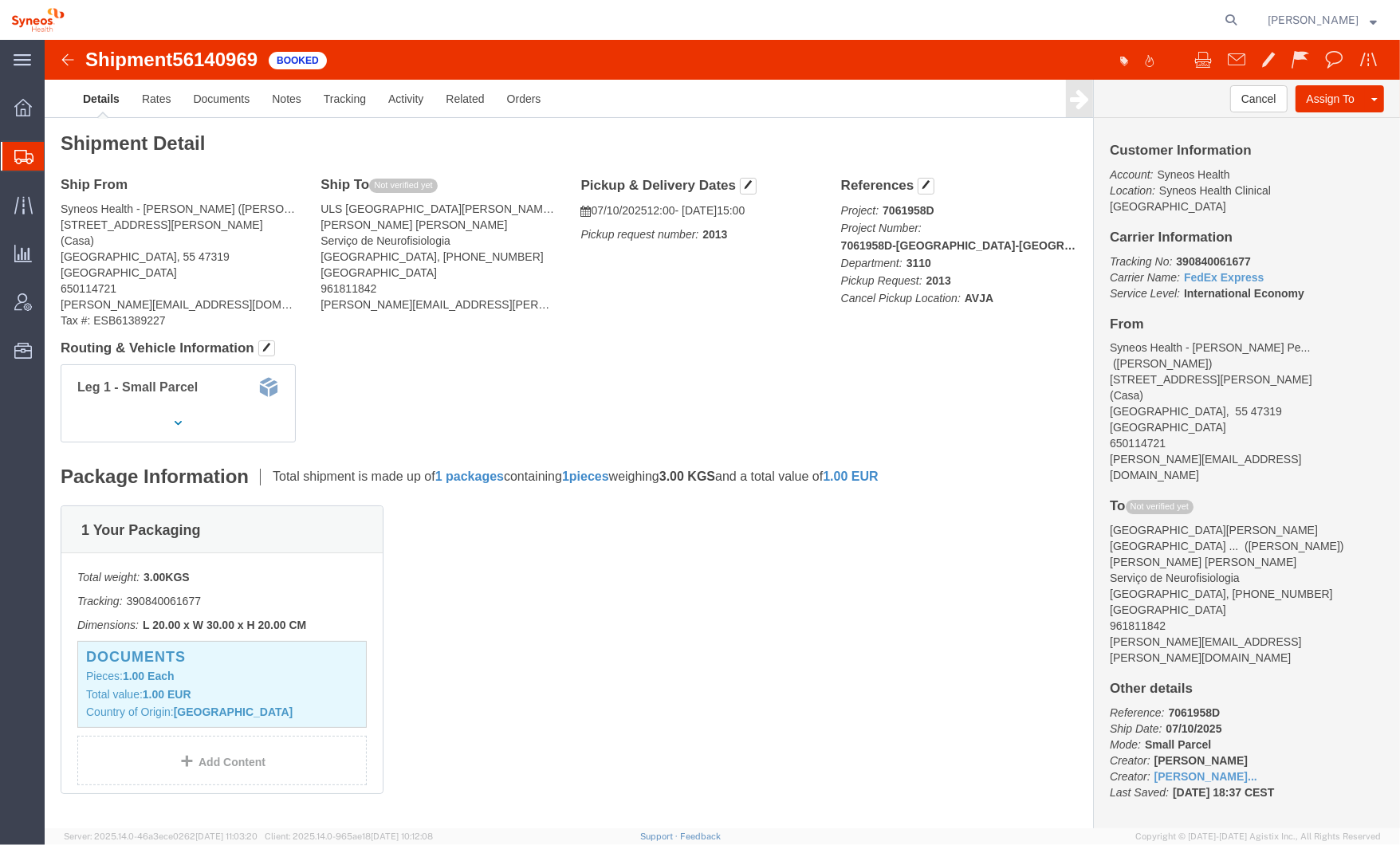 click 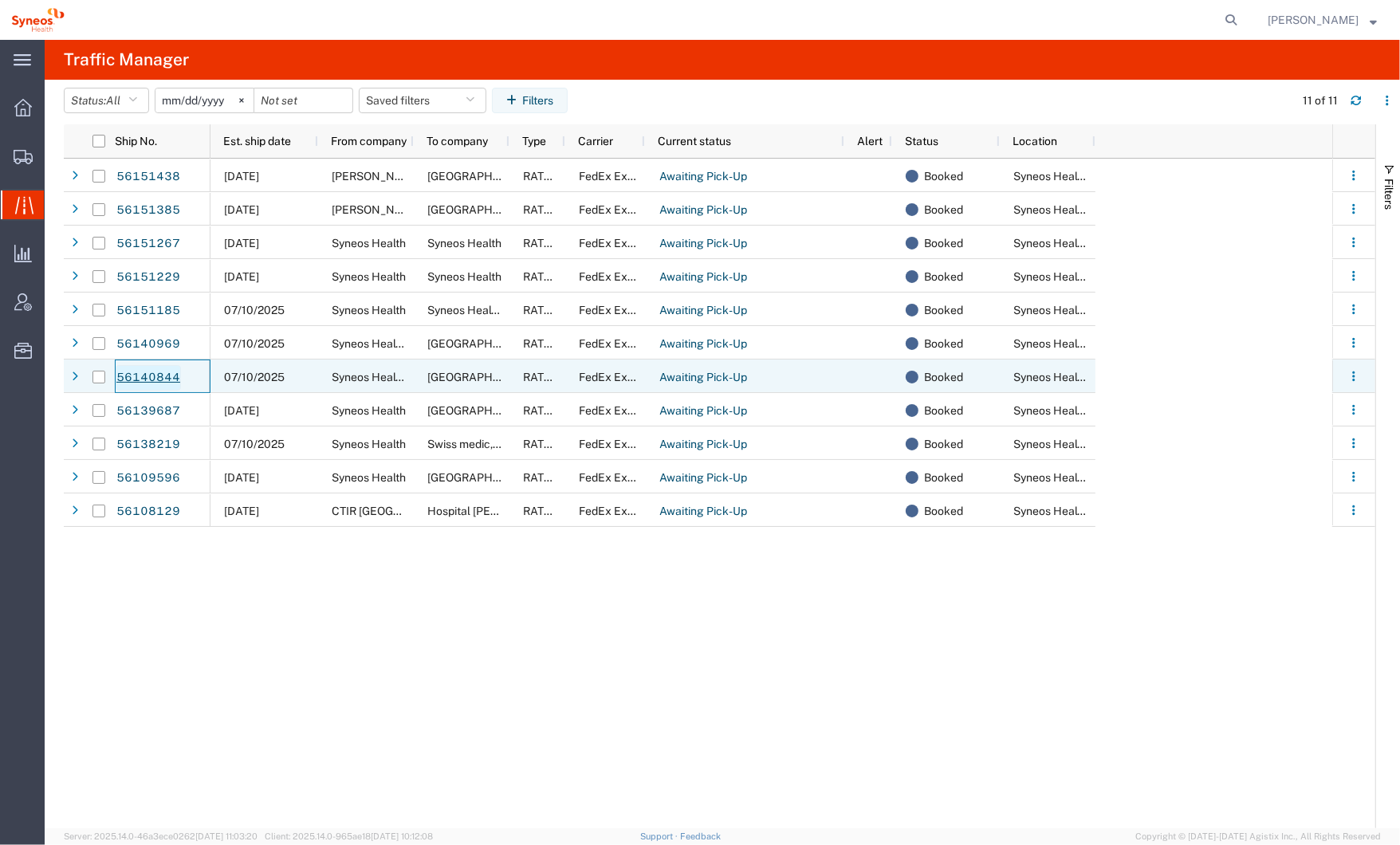 click on "56140844" 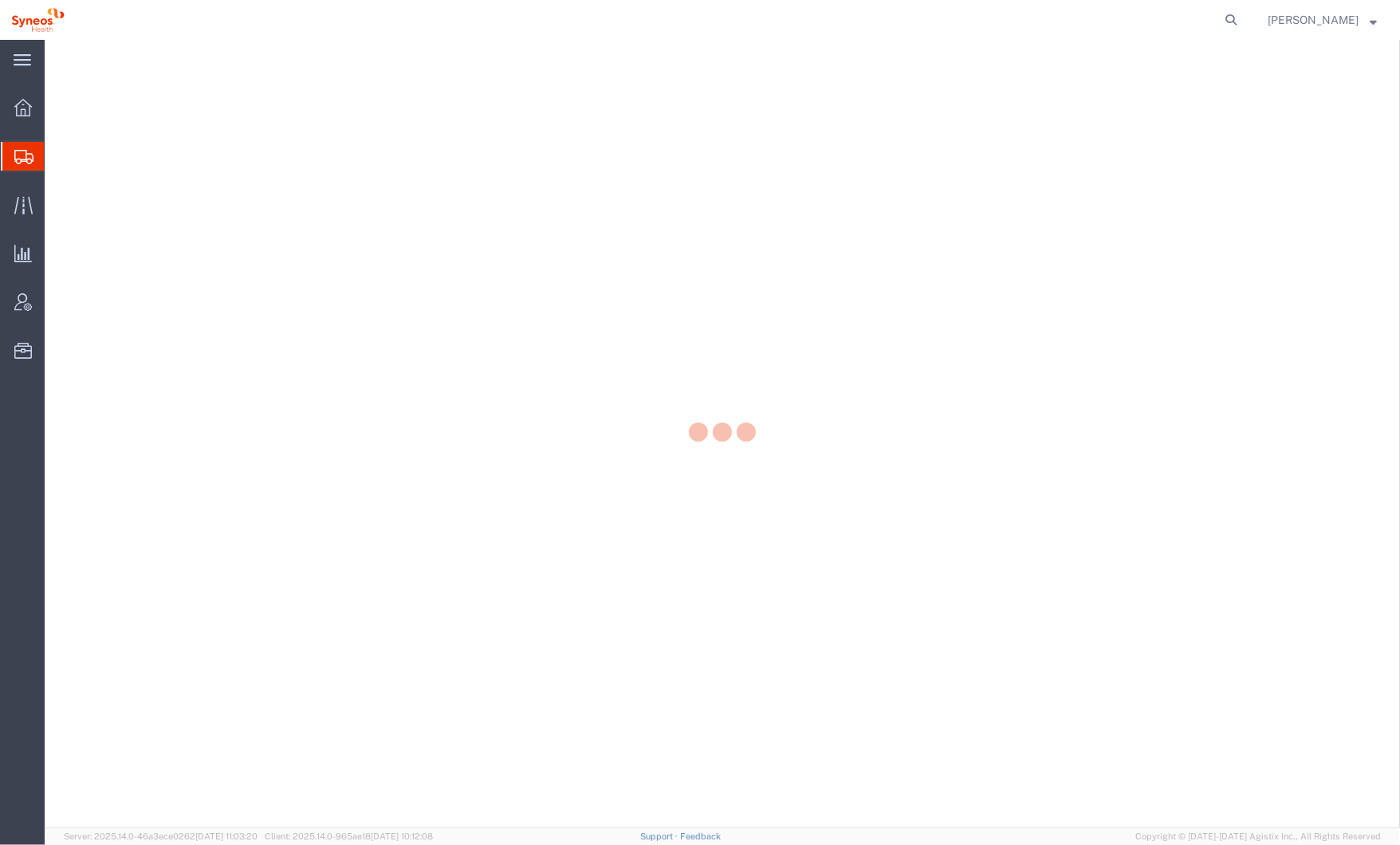 scroll, scrollTop: 0, scrollLeft: 0, axis: both 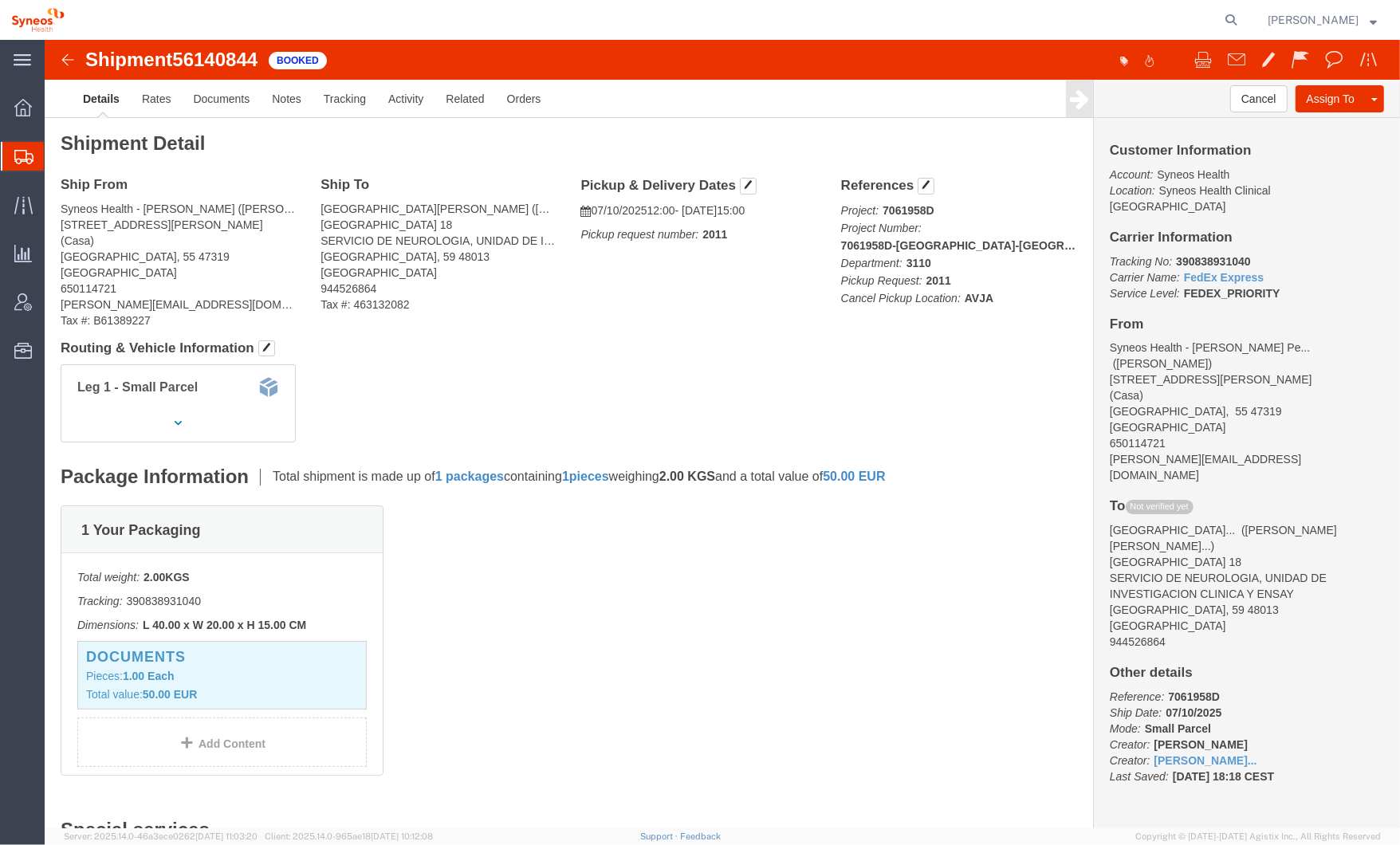 click 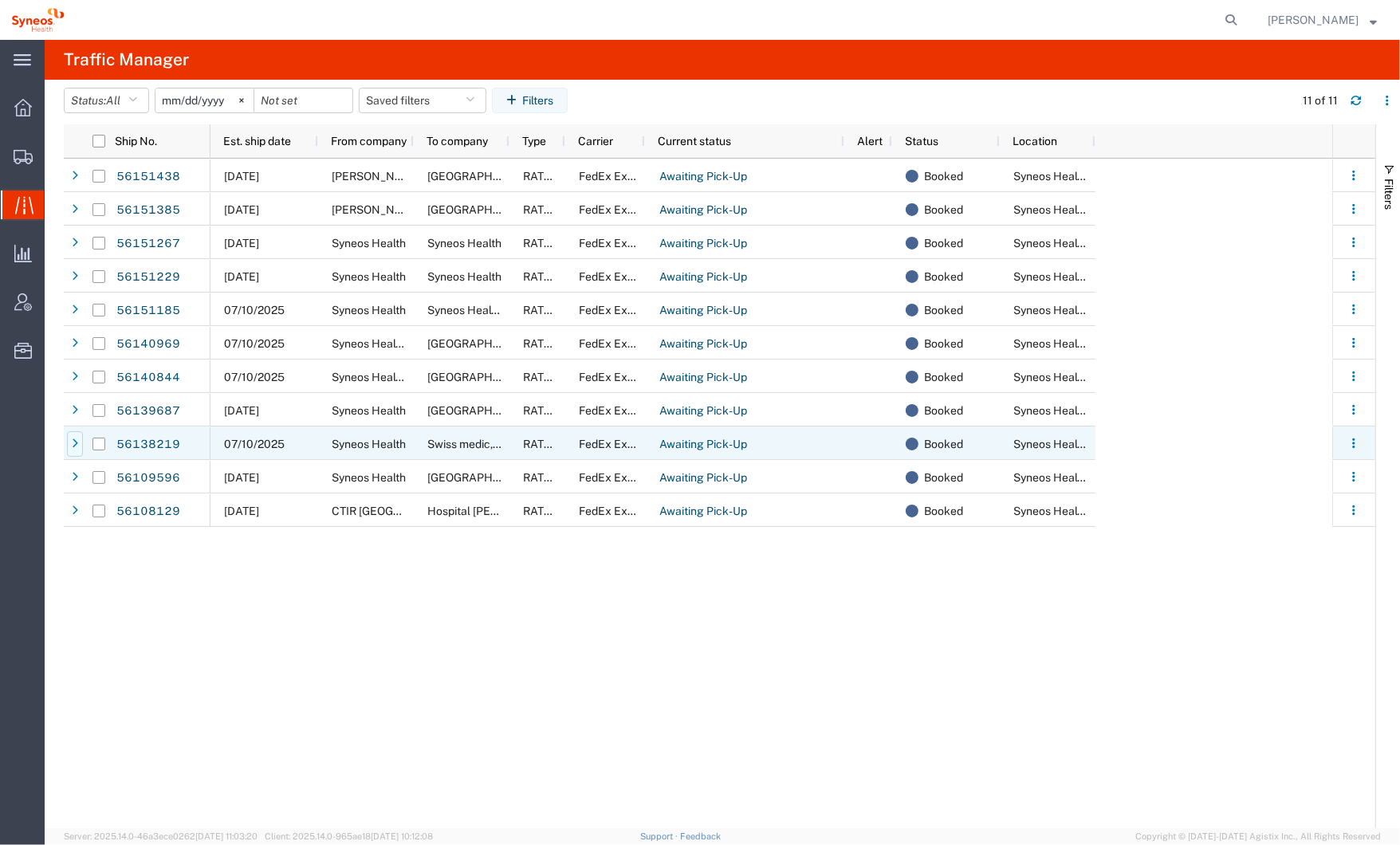 click 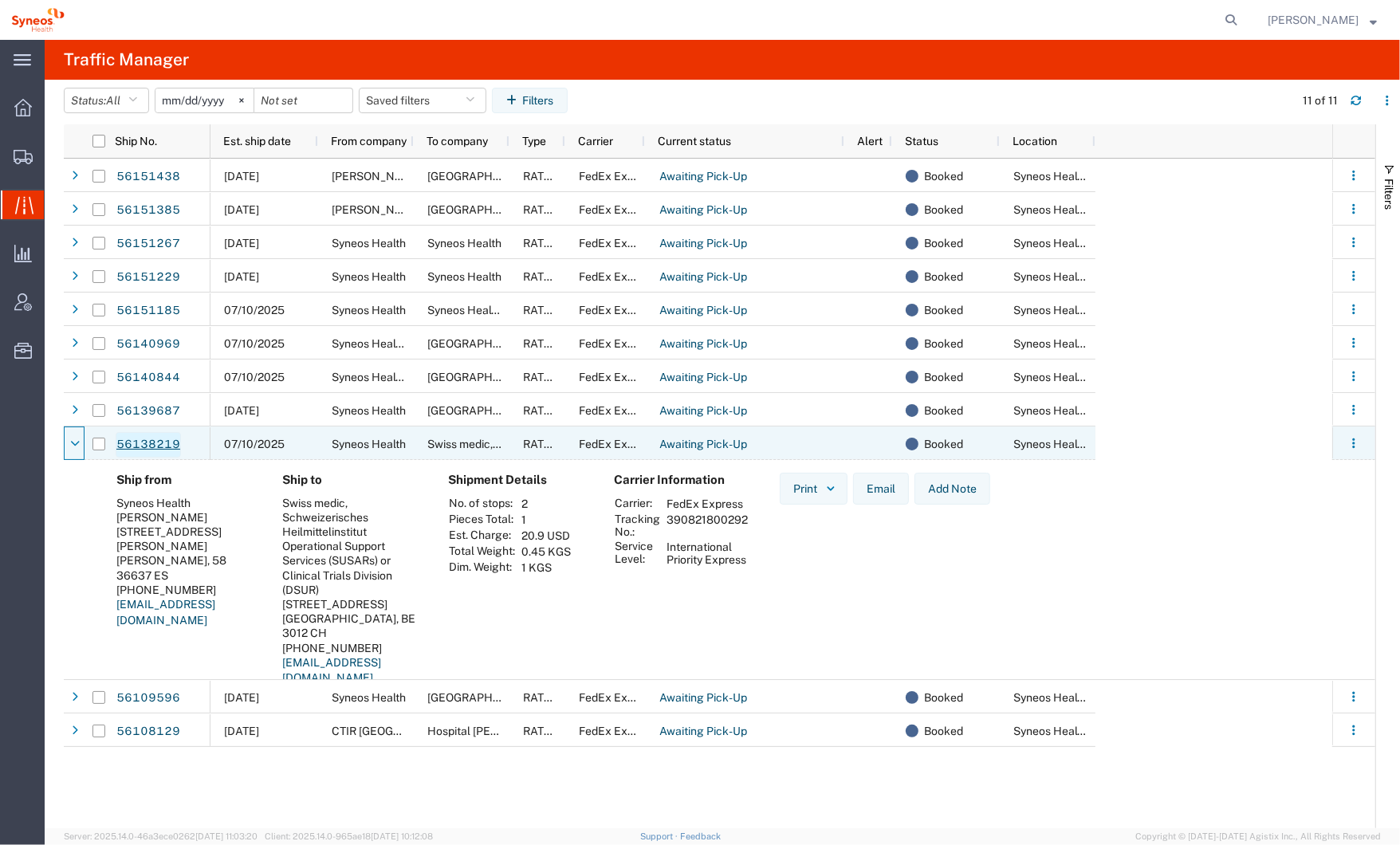 click on "56138219" 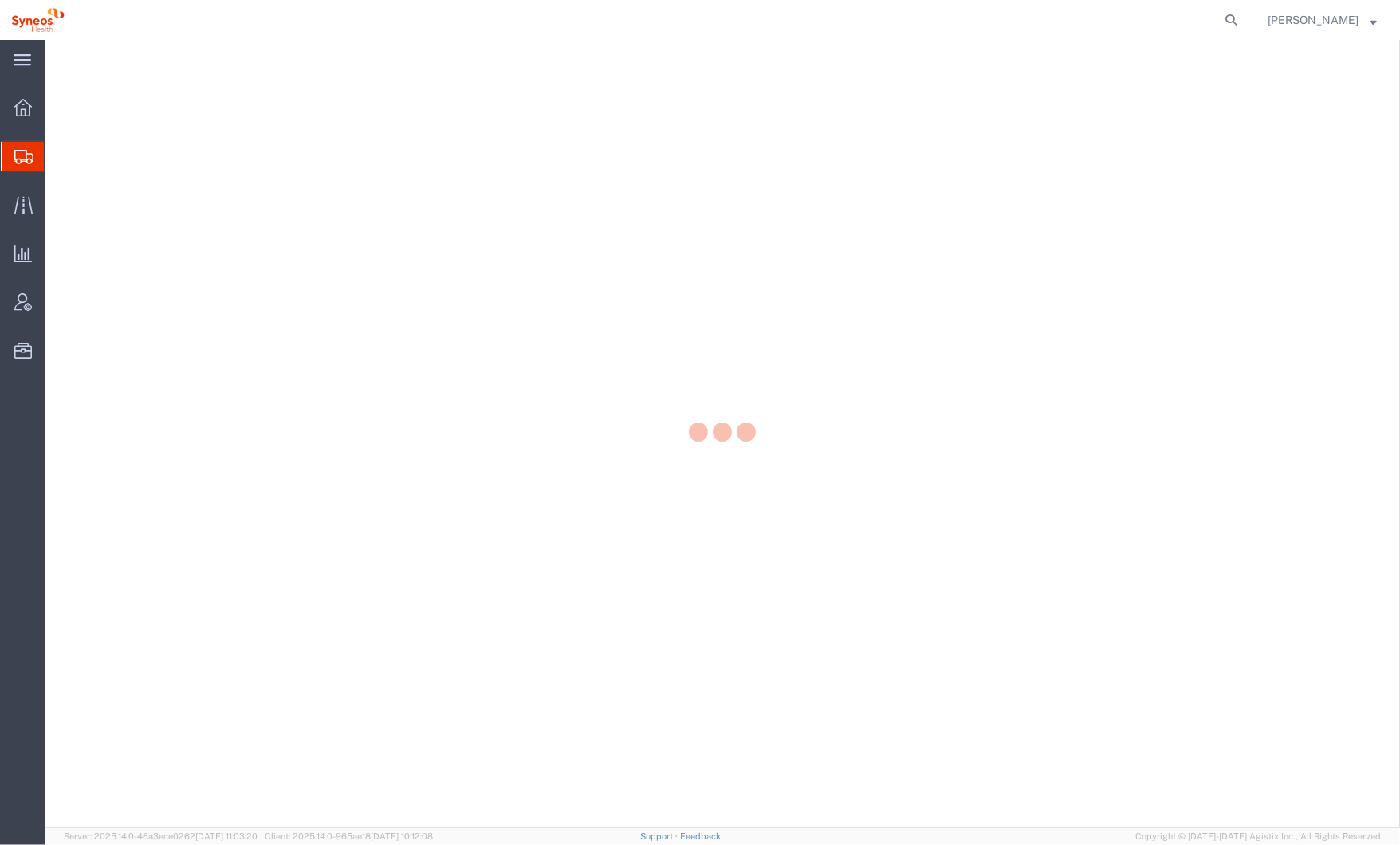 scroll, scrollTop: 0, scrollLeft: 0, axis: both 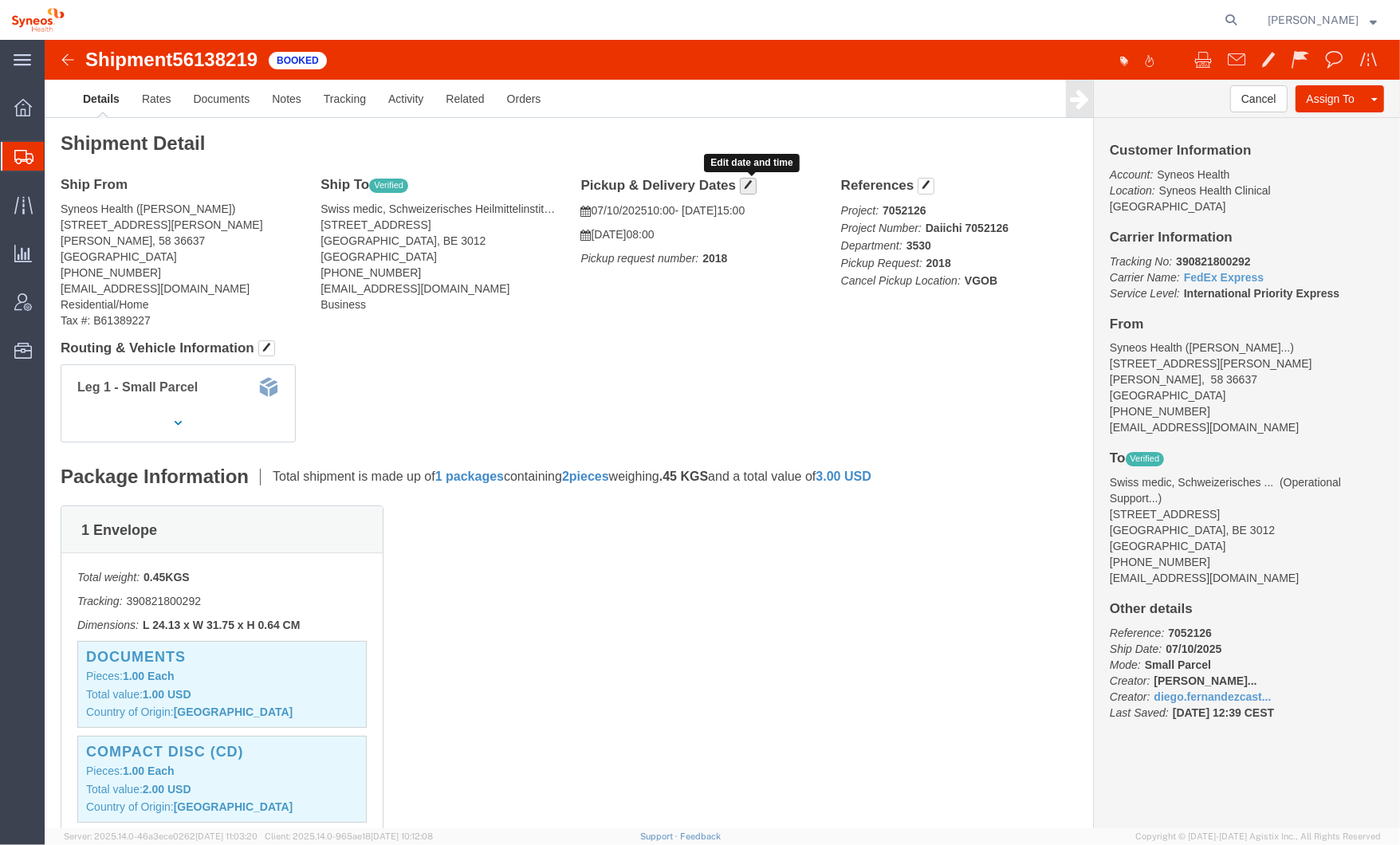 click 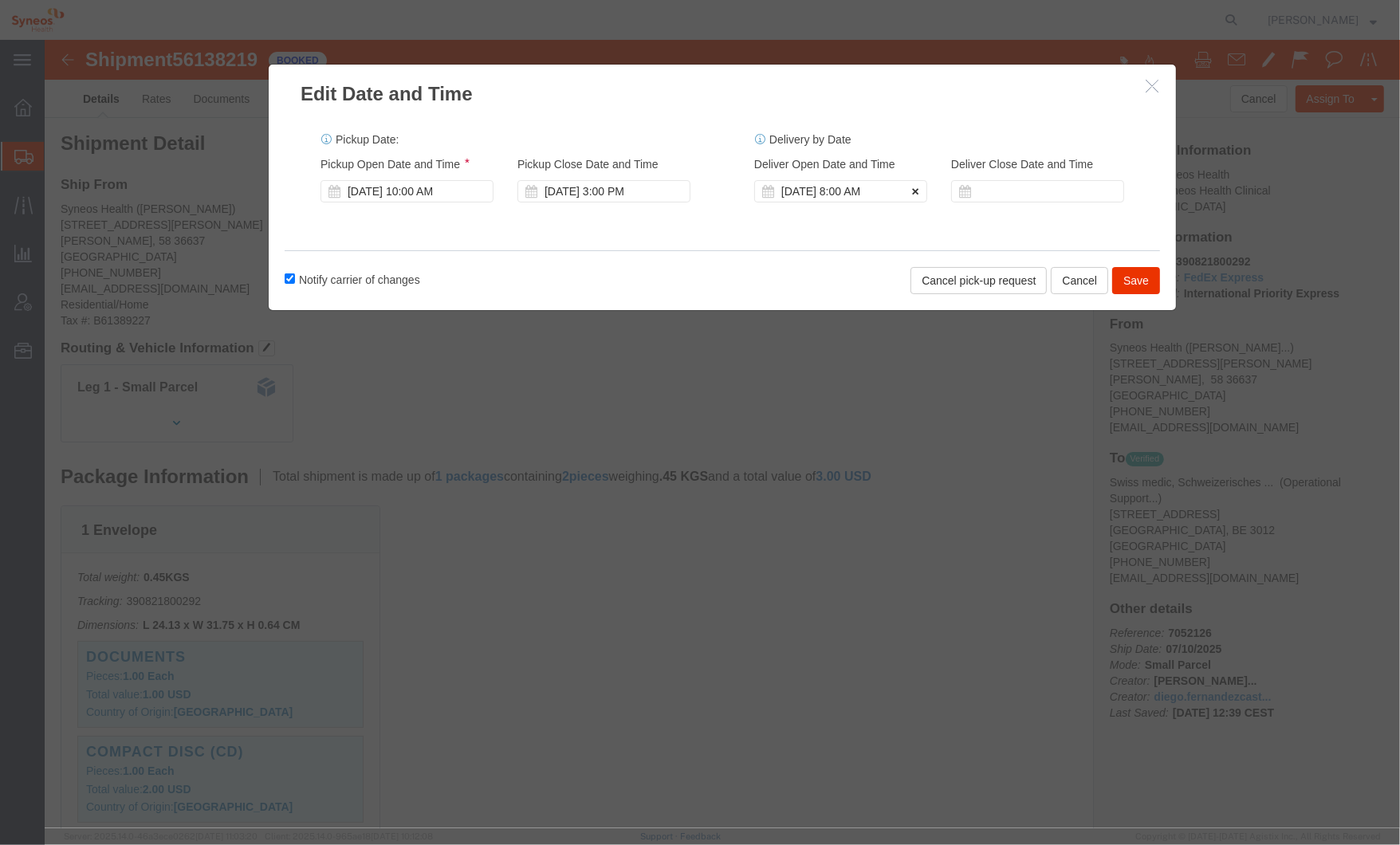click 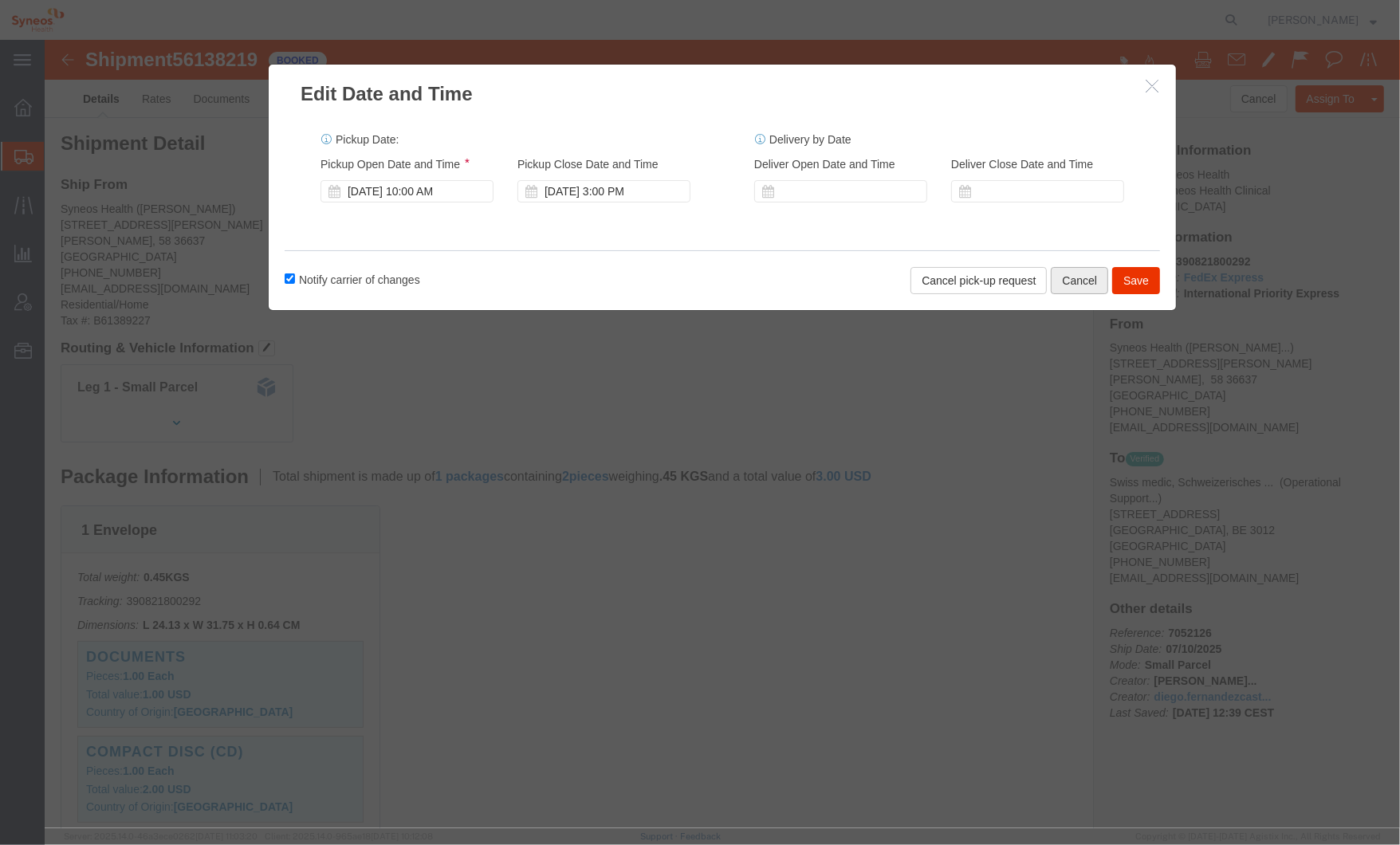 click on "Cancel" 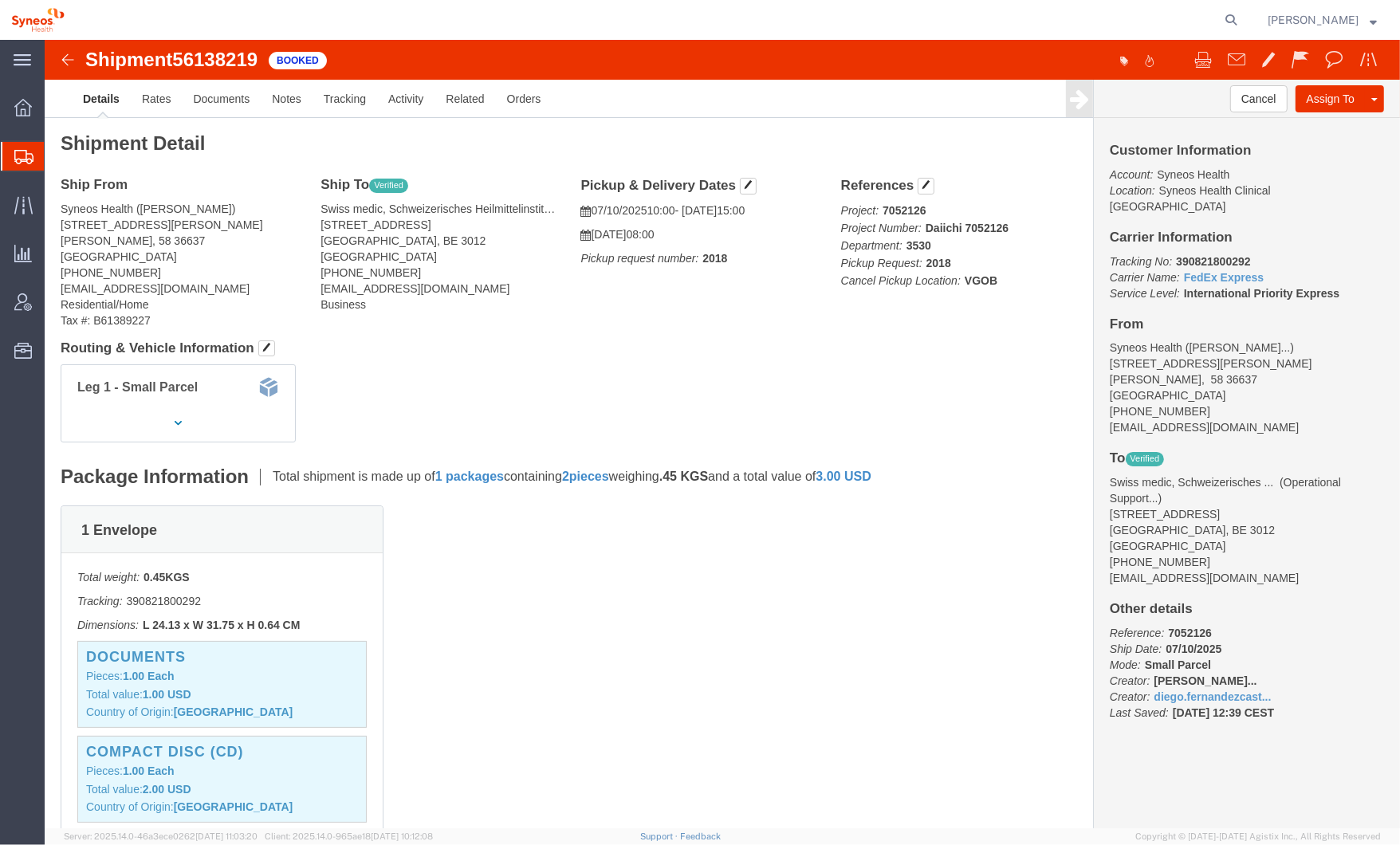 click 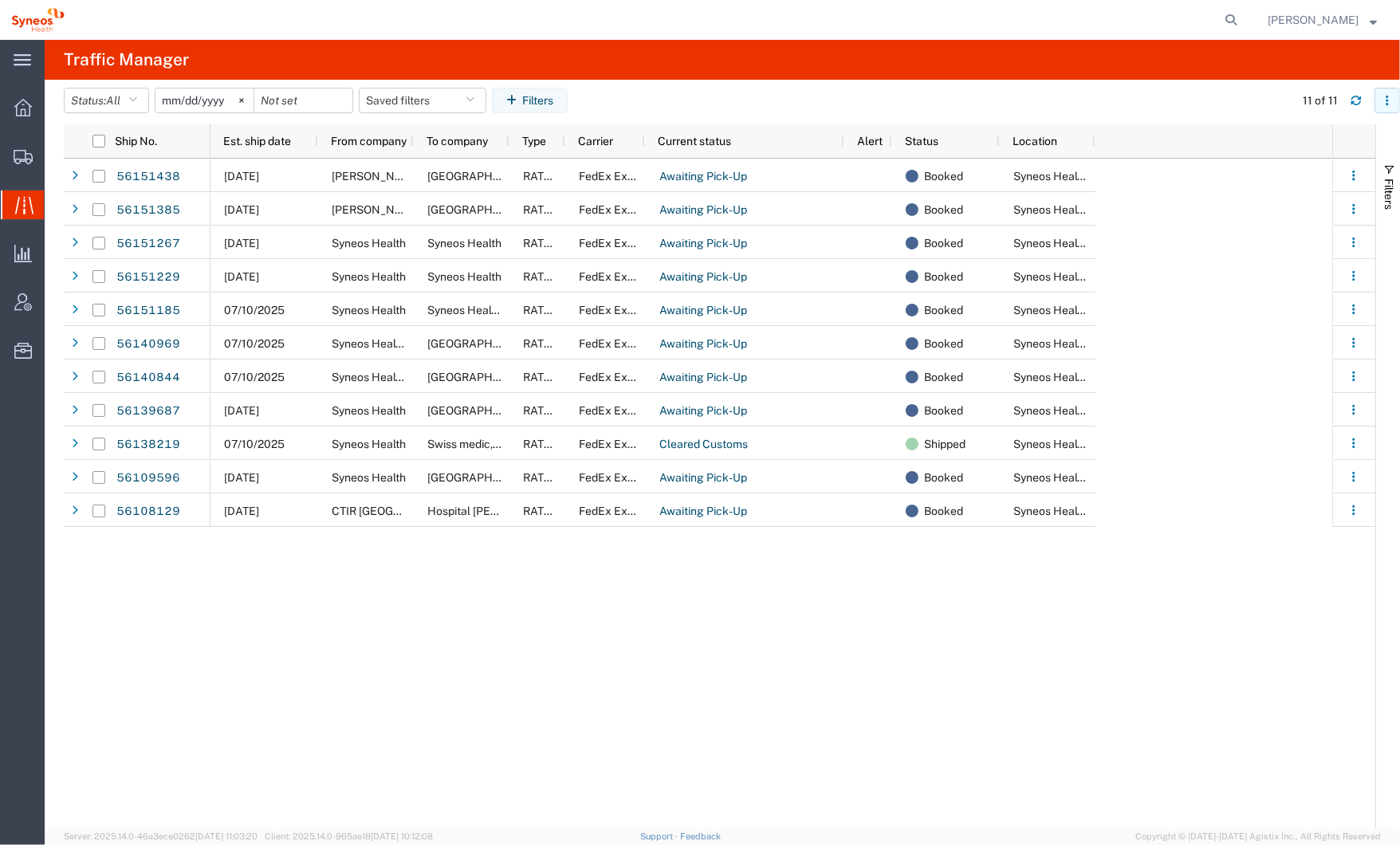 click 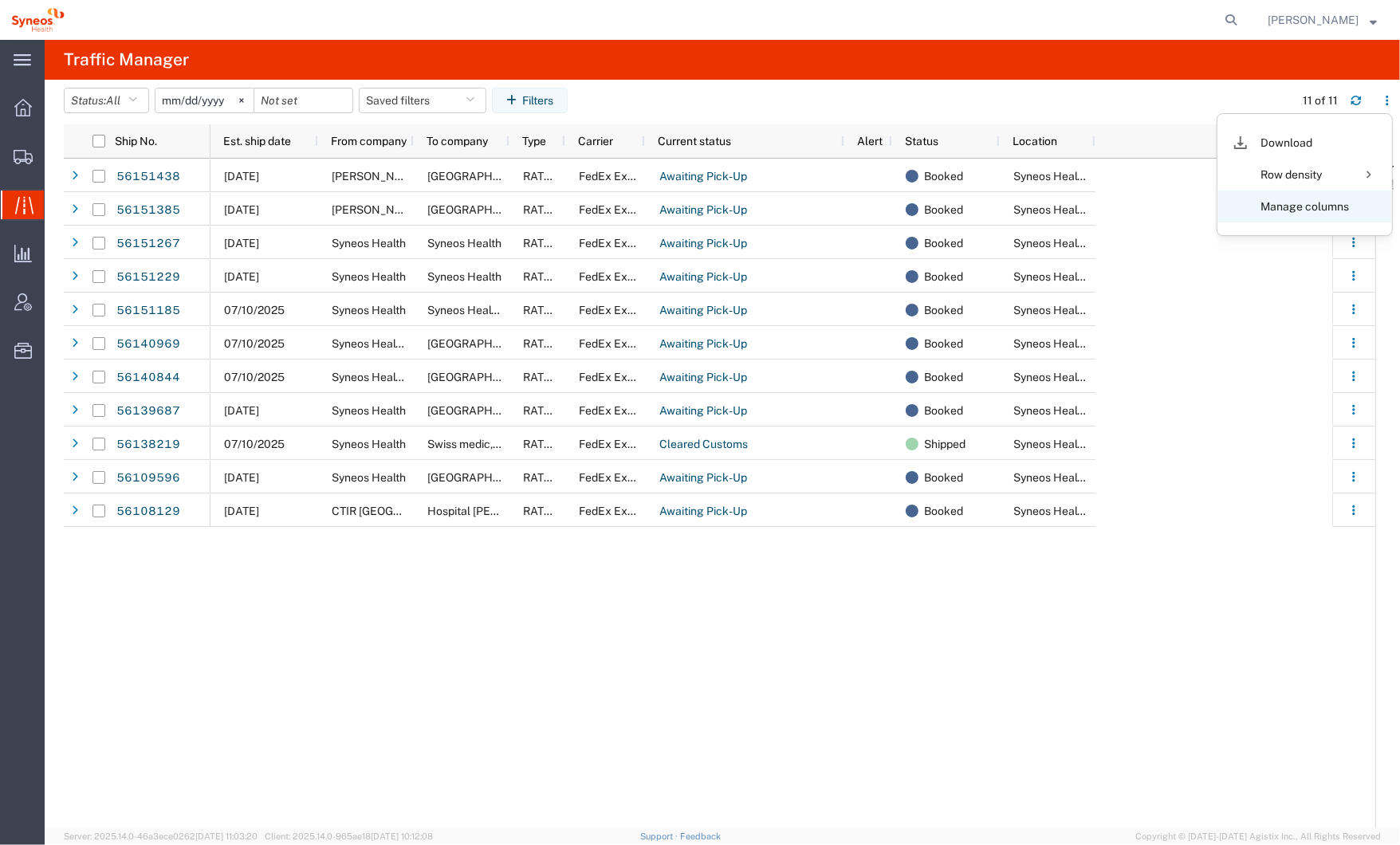 click on "Manage columns" 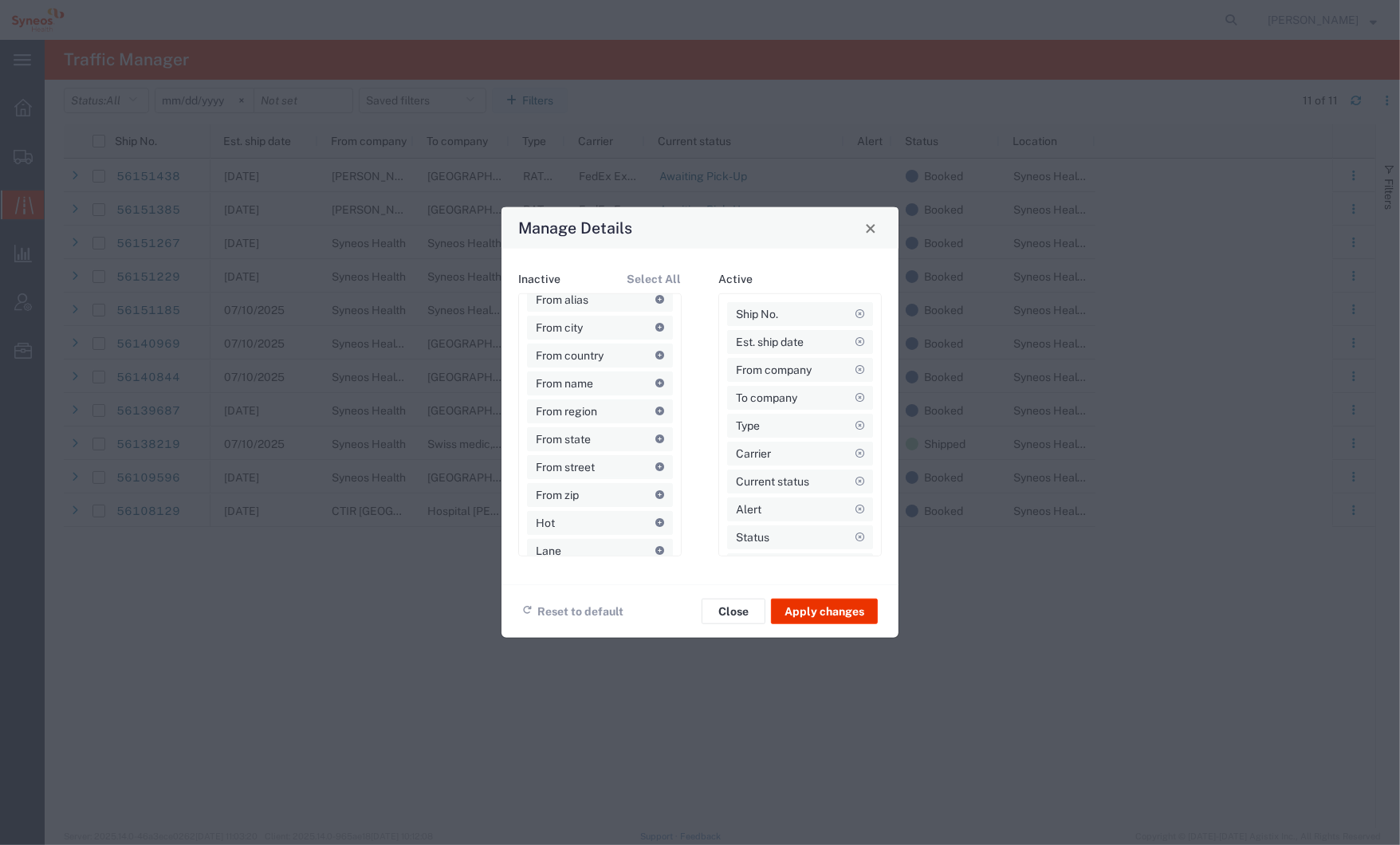 scroll, scrollTop: 407, scrollLeft: 0, axis: vertical 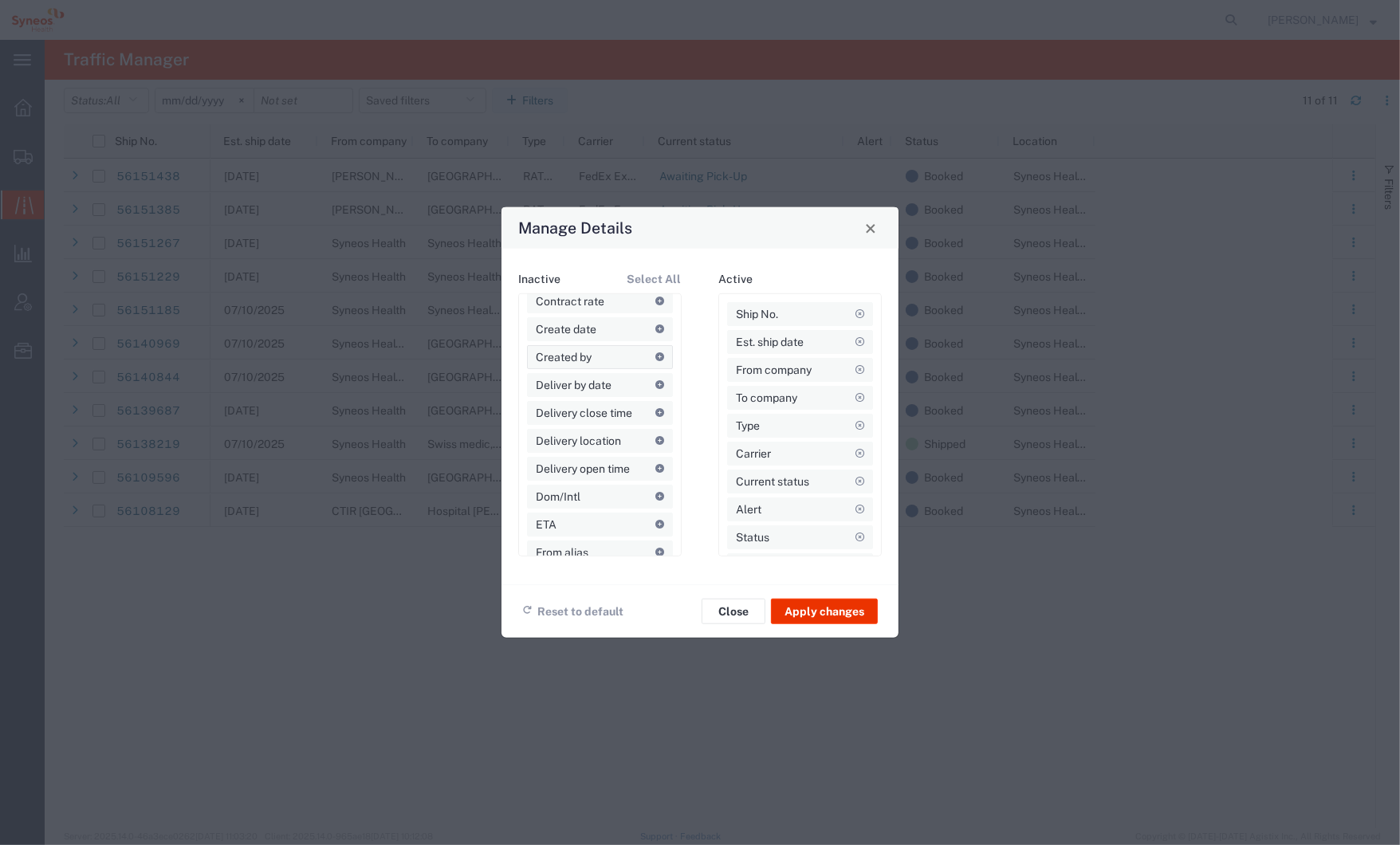 click on "Created by" 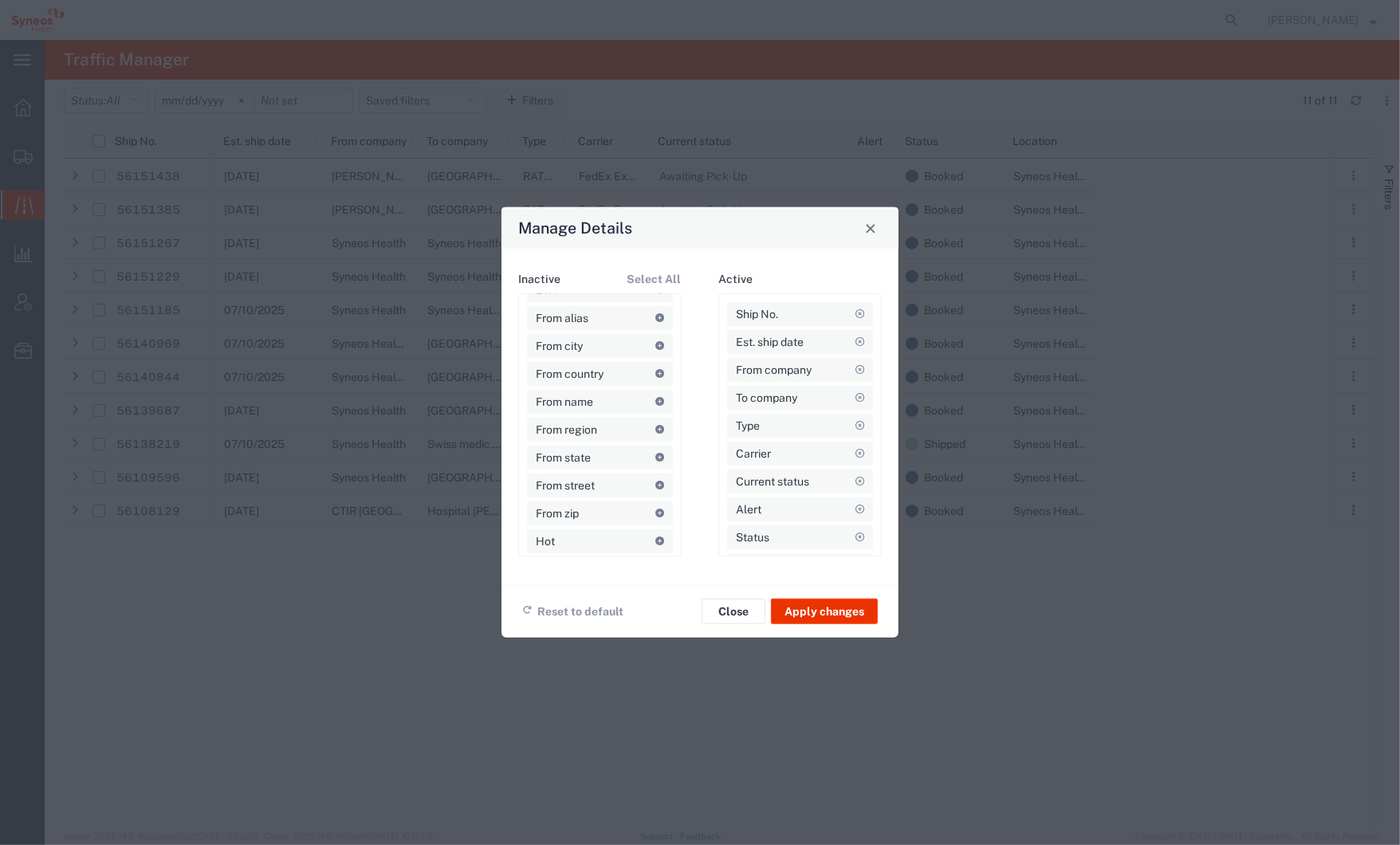 scroll, scrollTop: 364, scrollLeft: 0, axis: vertical 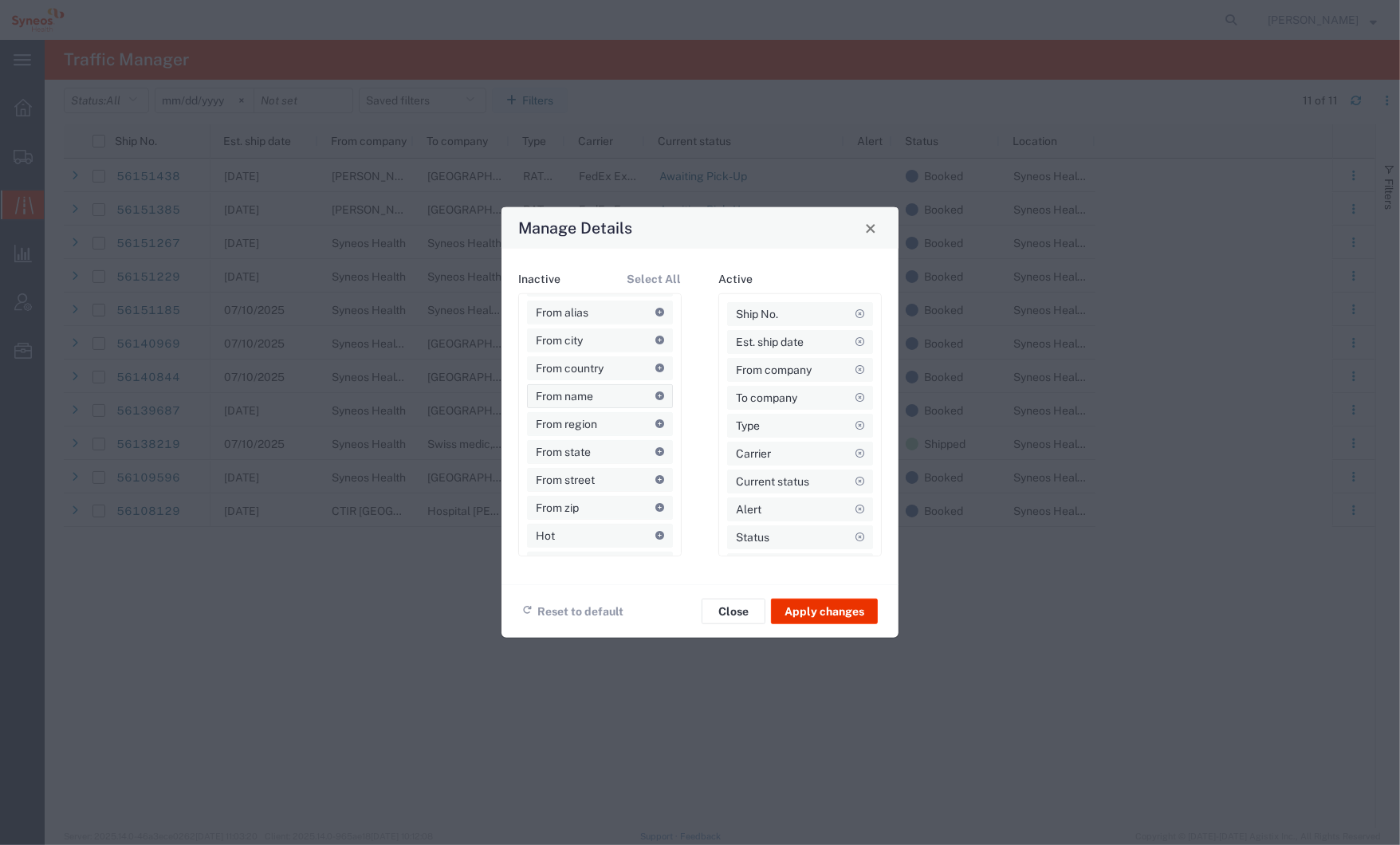 click 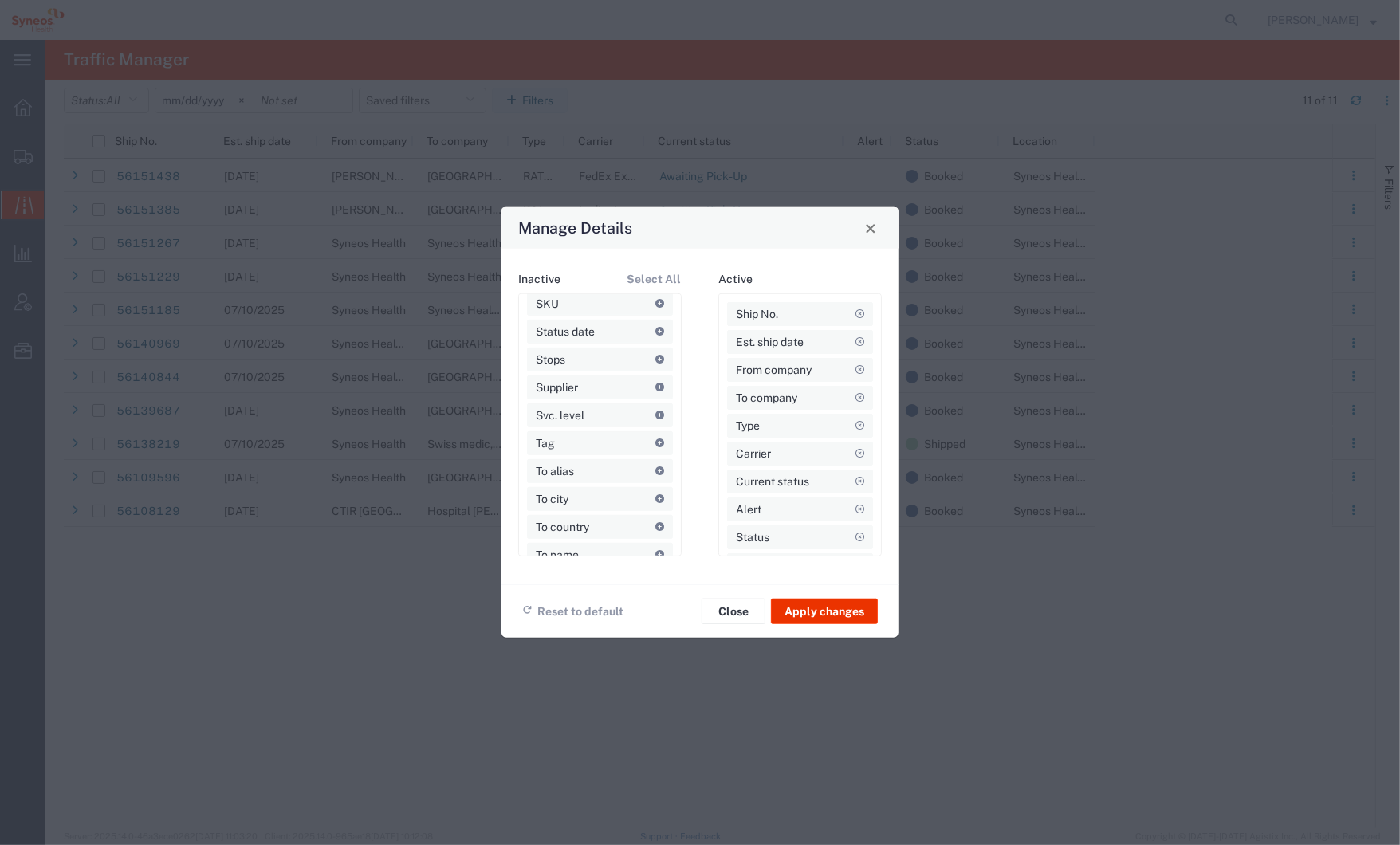 scroll, scrollTop: 1097, scrollLeft: 0, axis: vertical 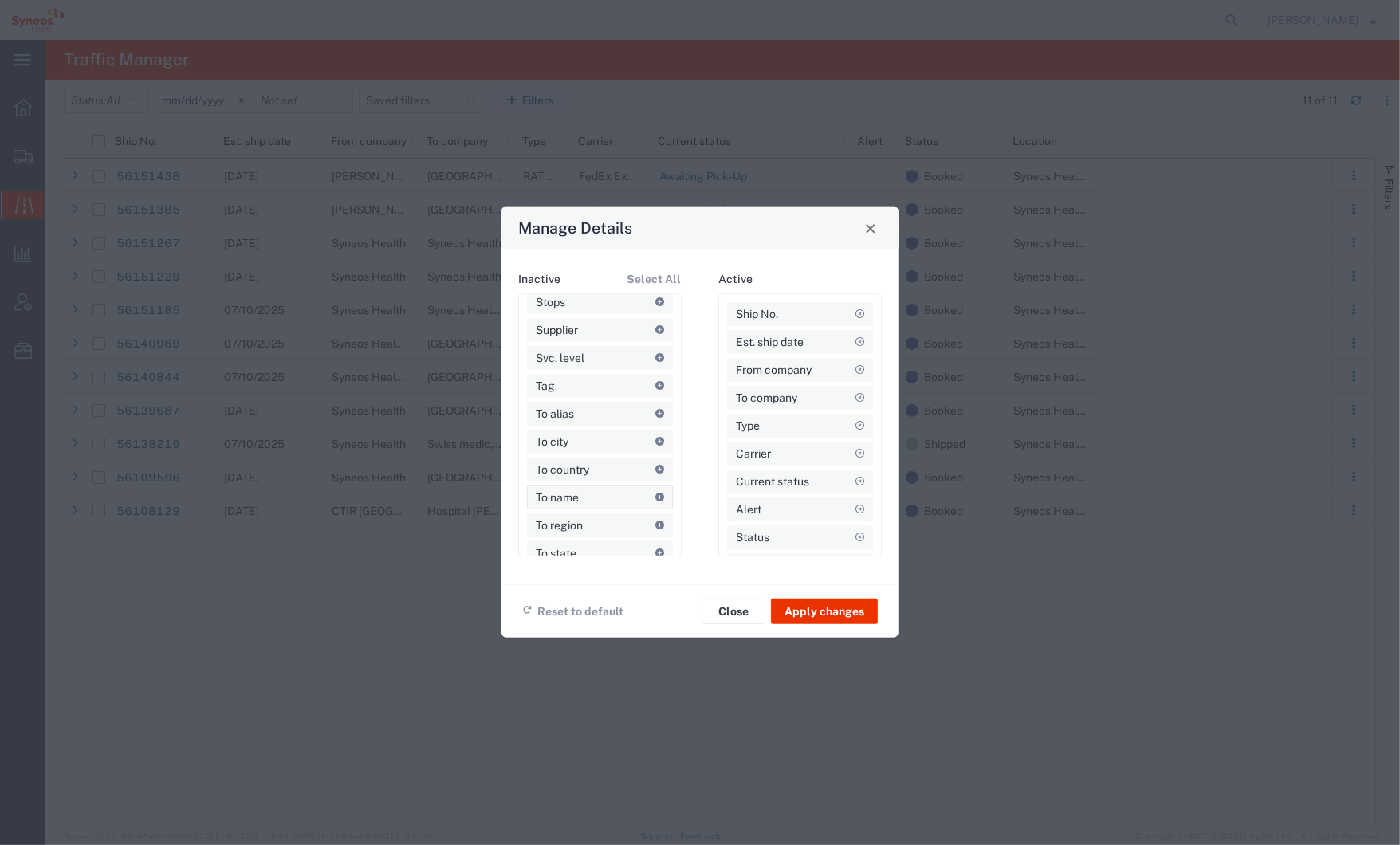 click 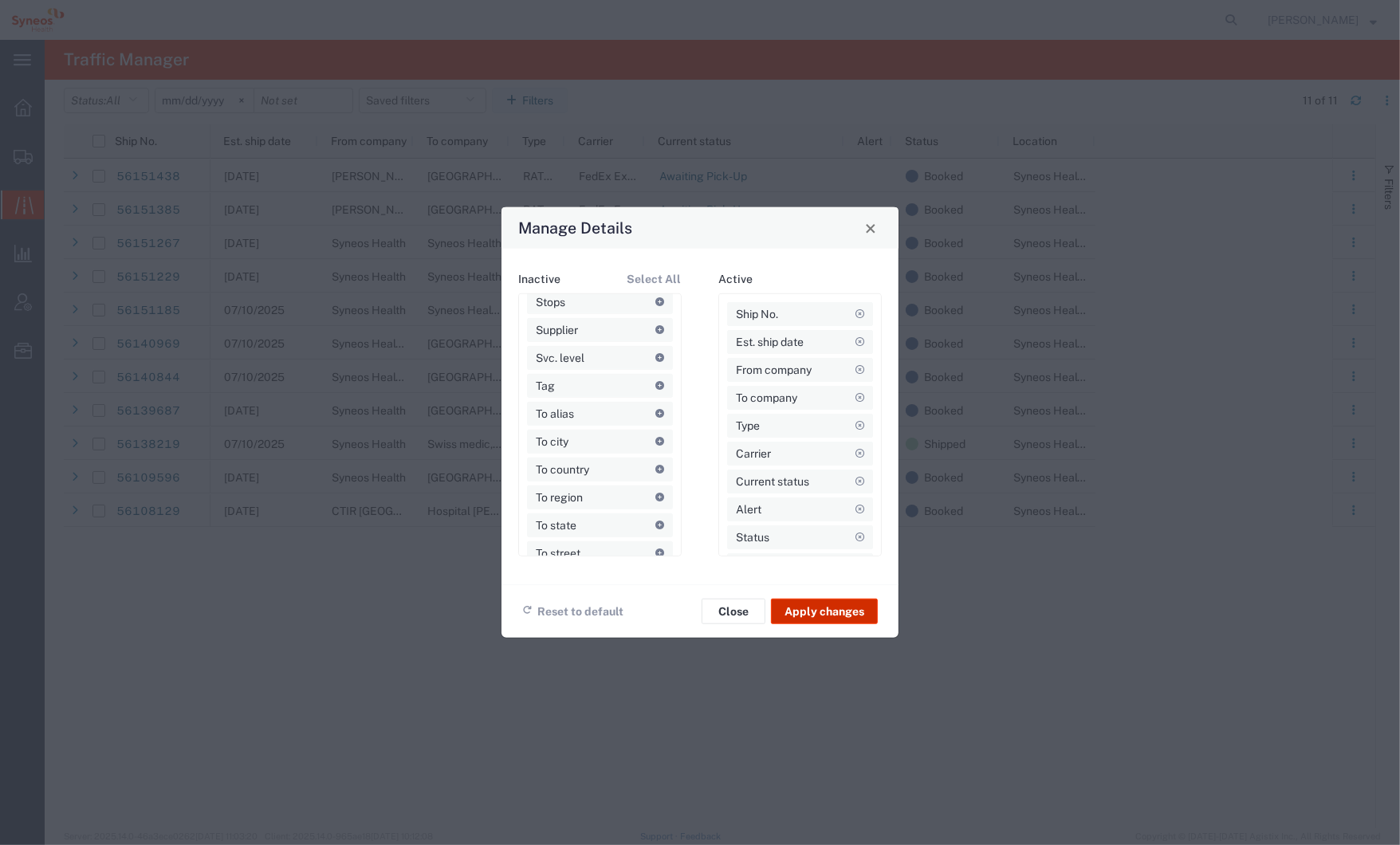click on "Apply changes" 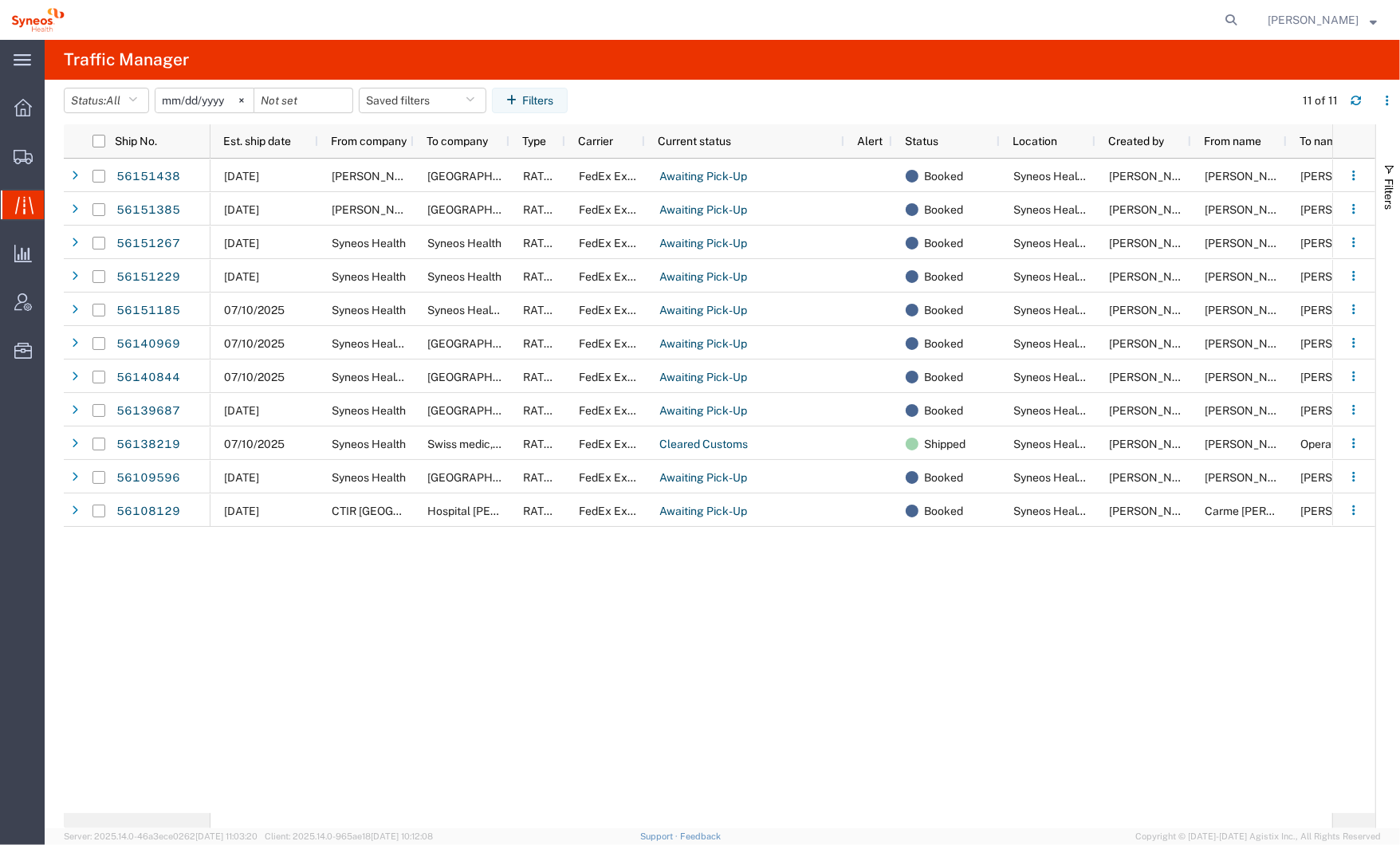 scroll, scrollTop: 0, scrollLeft: 49, axis: horizontal 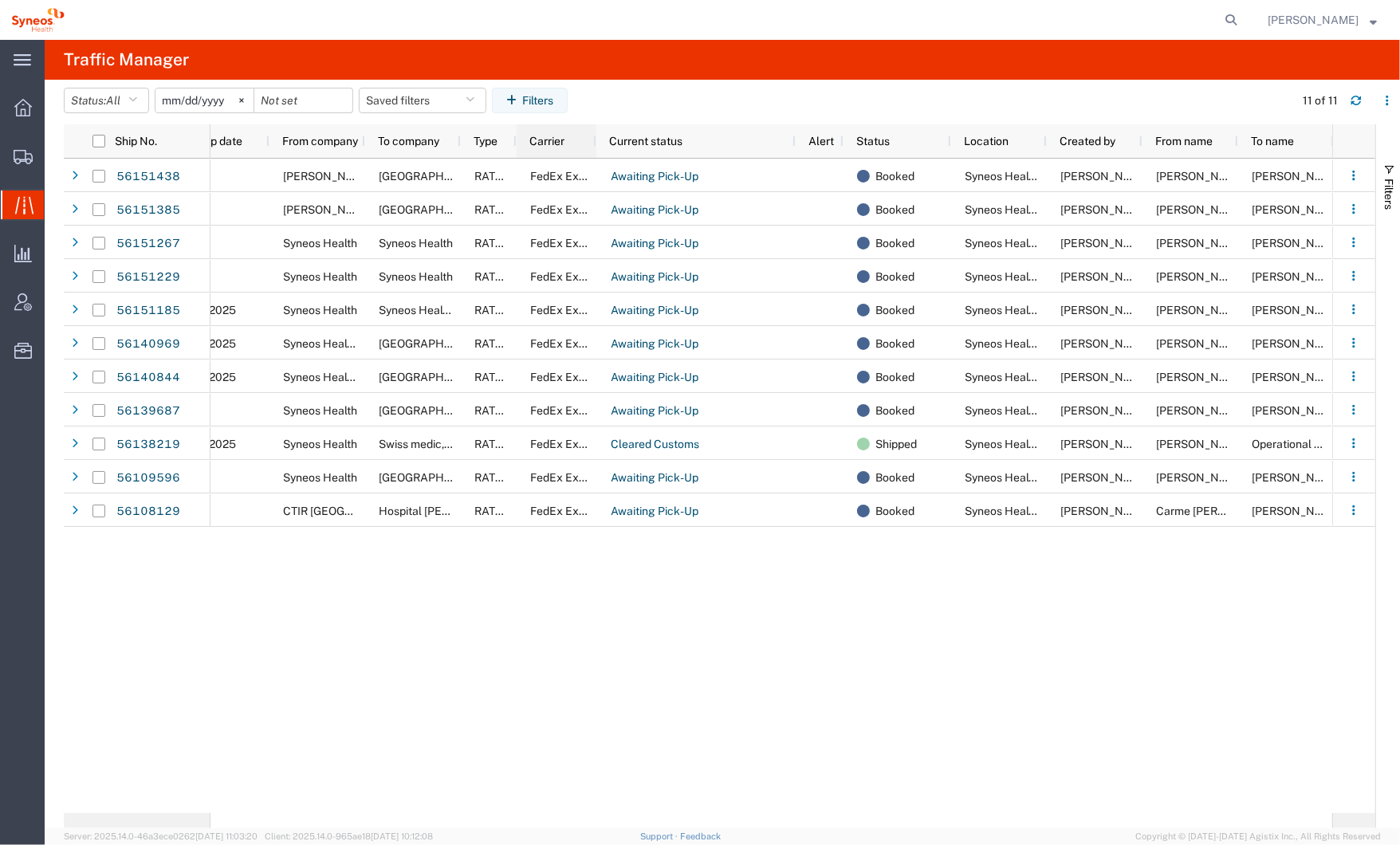 drag, startPoint x: 1201, startPoint y: 137, endPoint x: 548, endPoint y: 135, distance: 653.0031 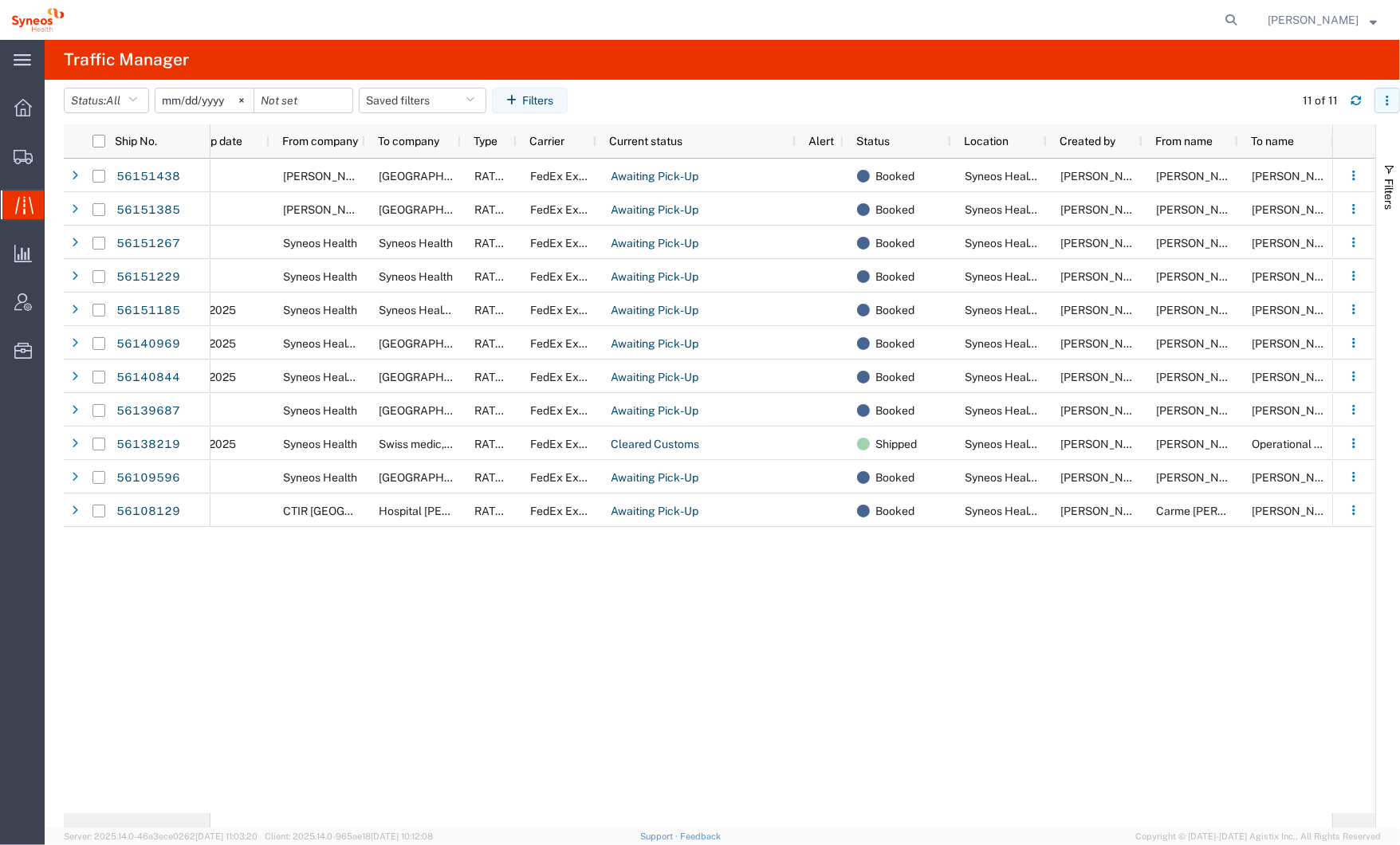 click 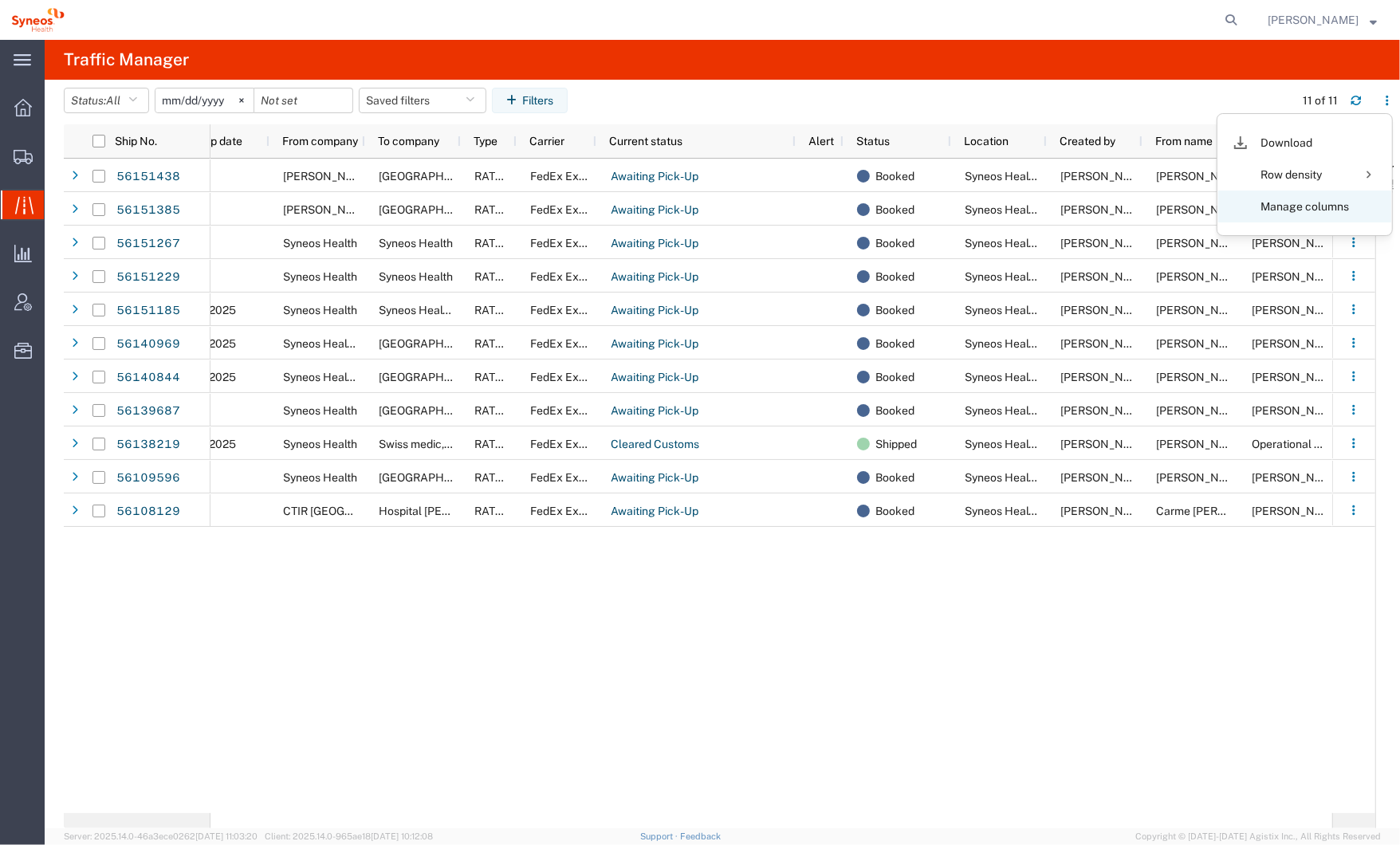 click on "Manage columns" 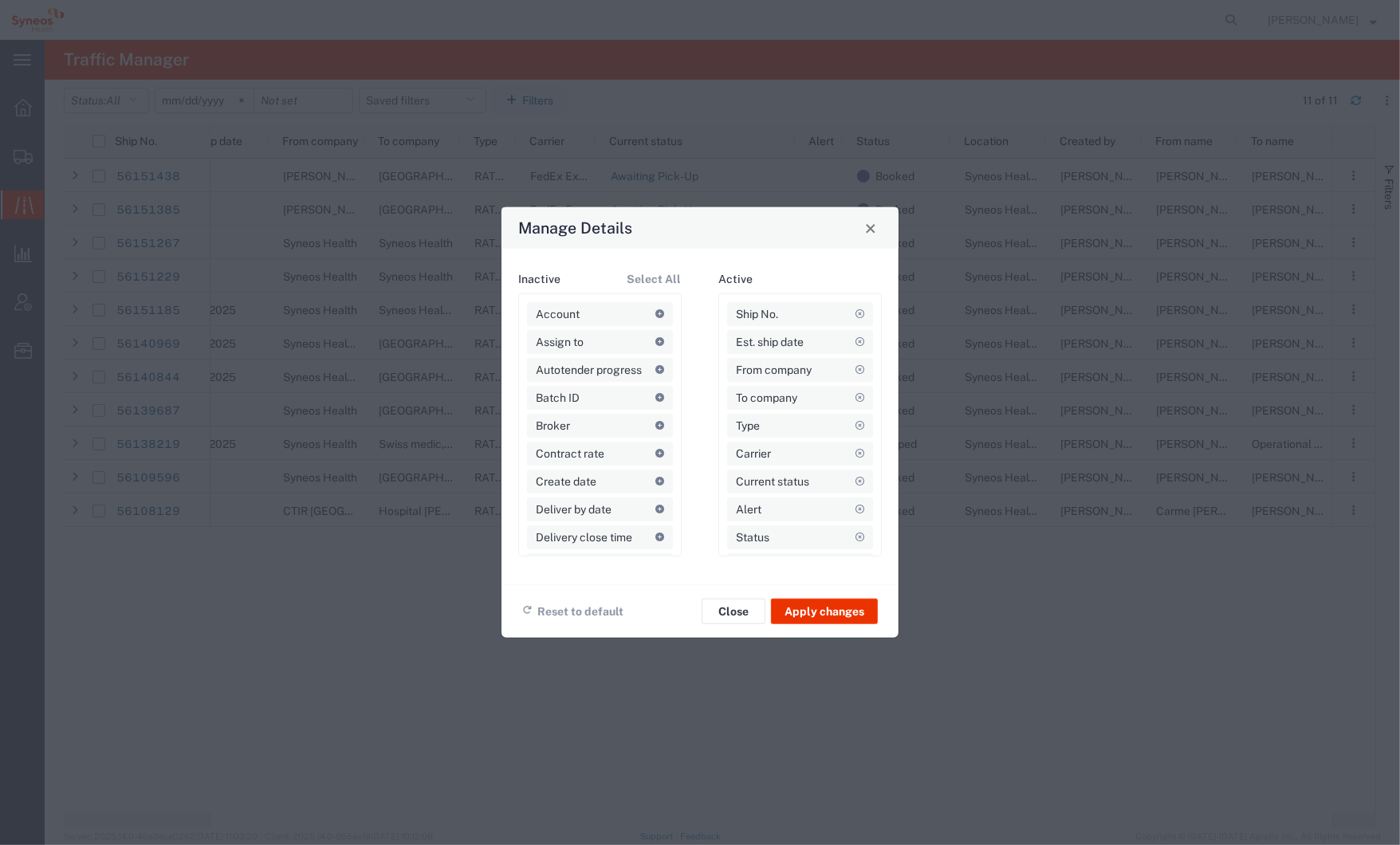 scroll, scrollTop: 104, scrollLeft: 0, axis: vertical 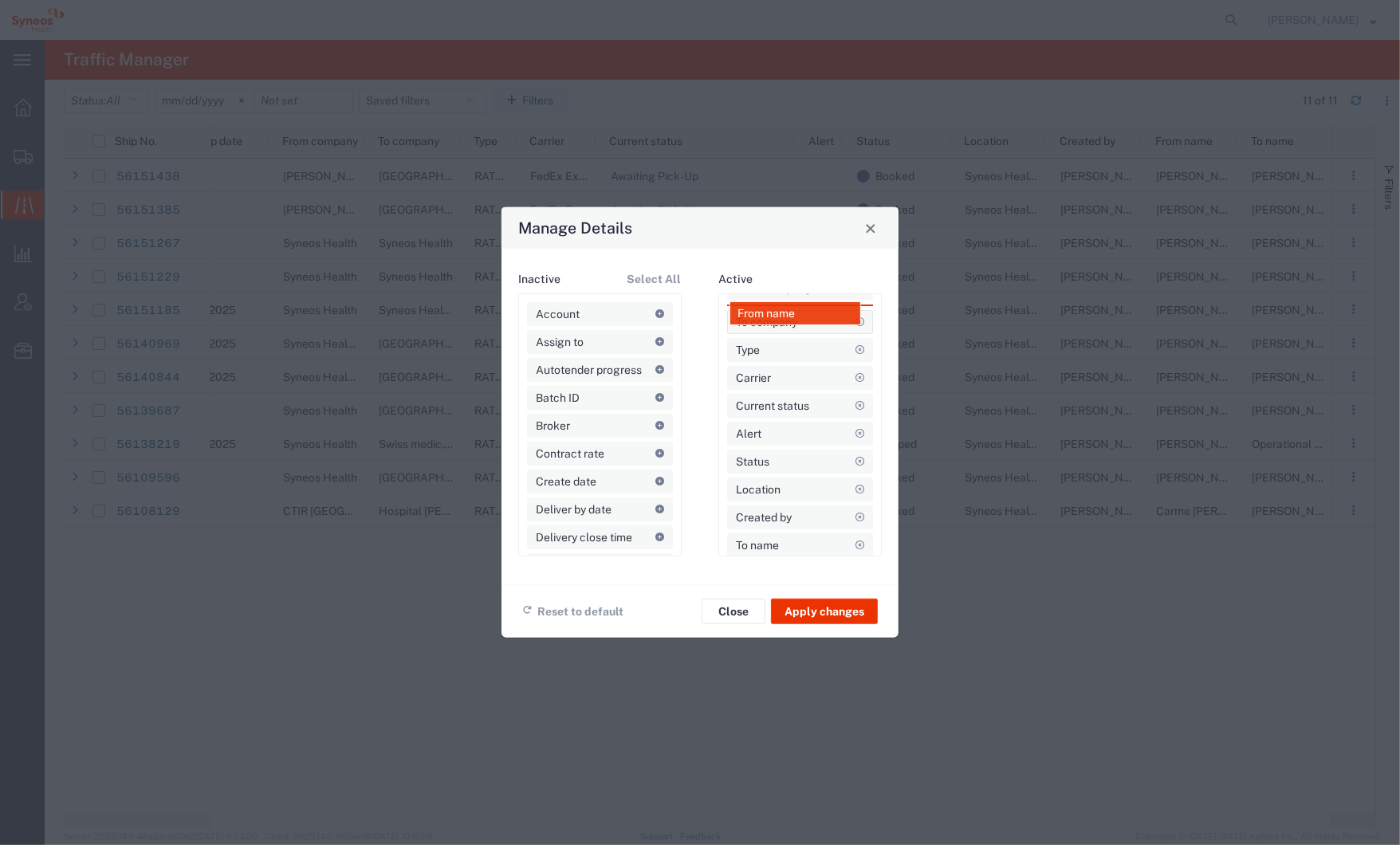 drag, startPoint x: 796, startPoint y: 515, endPoint x: 800, endPoint y: 310, distance: 205.03902 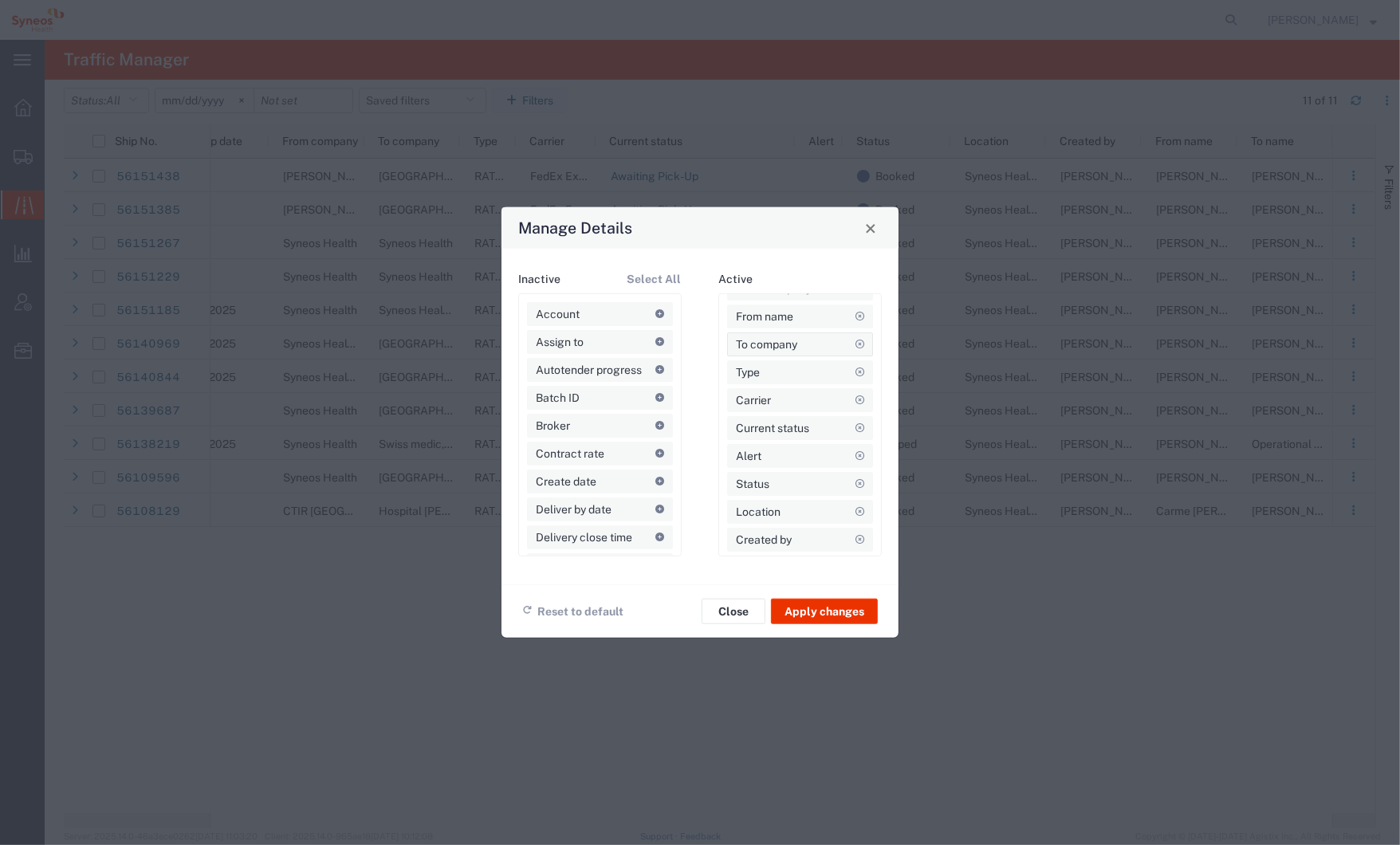 scroll, scrollTop: 104, scrollLeft: 0, axis: vertical 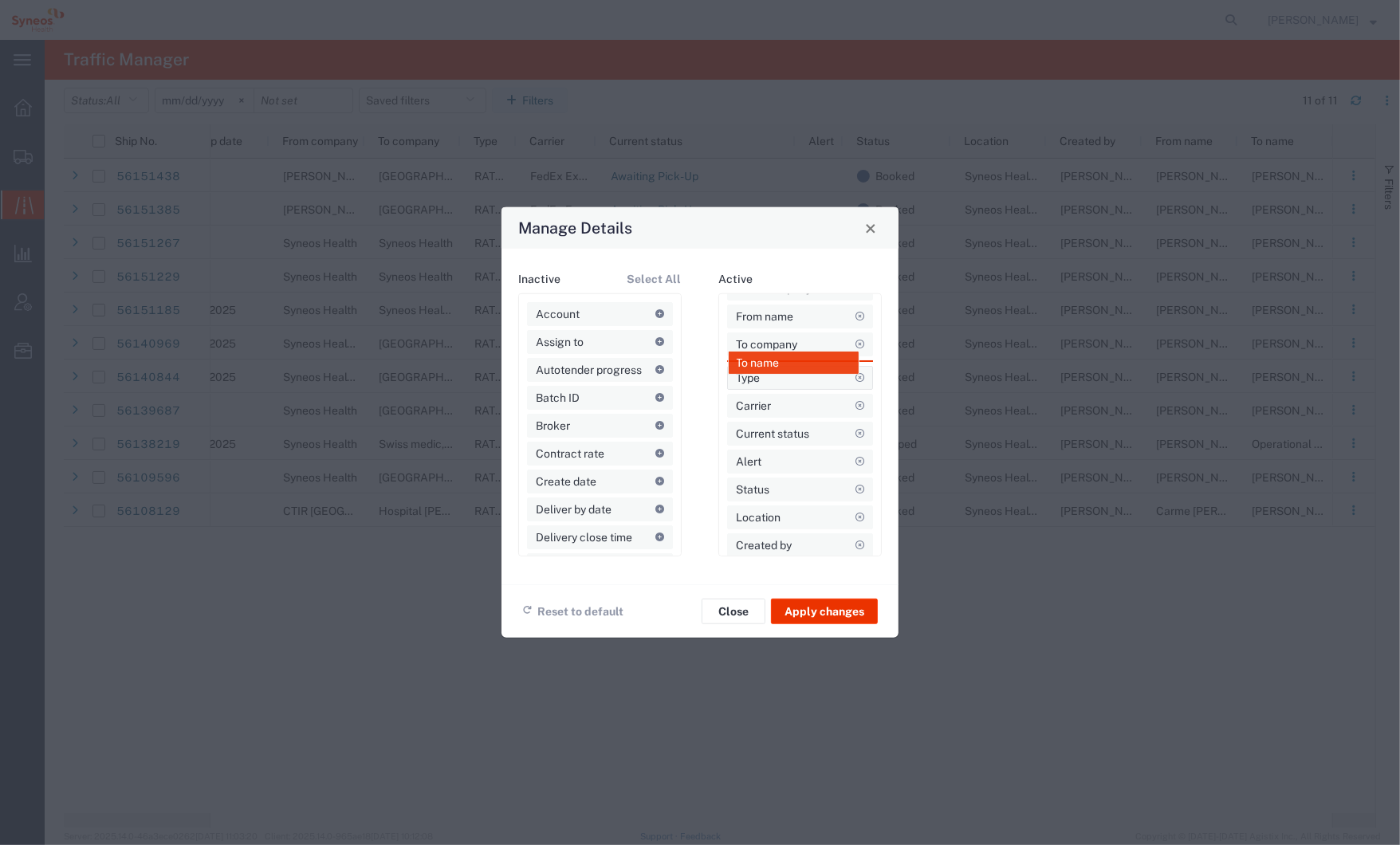 drag, startPoint x: 783, startPoint y: 549, endPoint x: 784, endPoint y: 365, distance: 184.00272 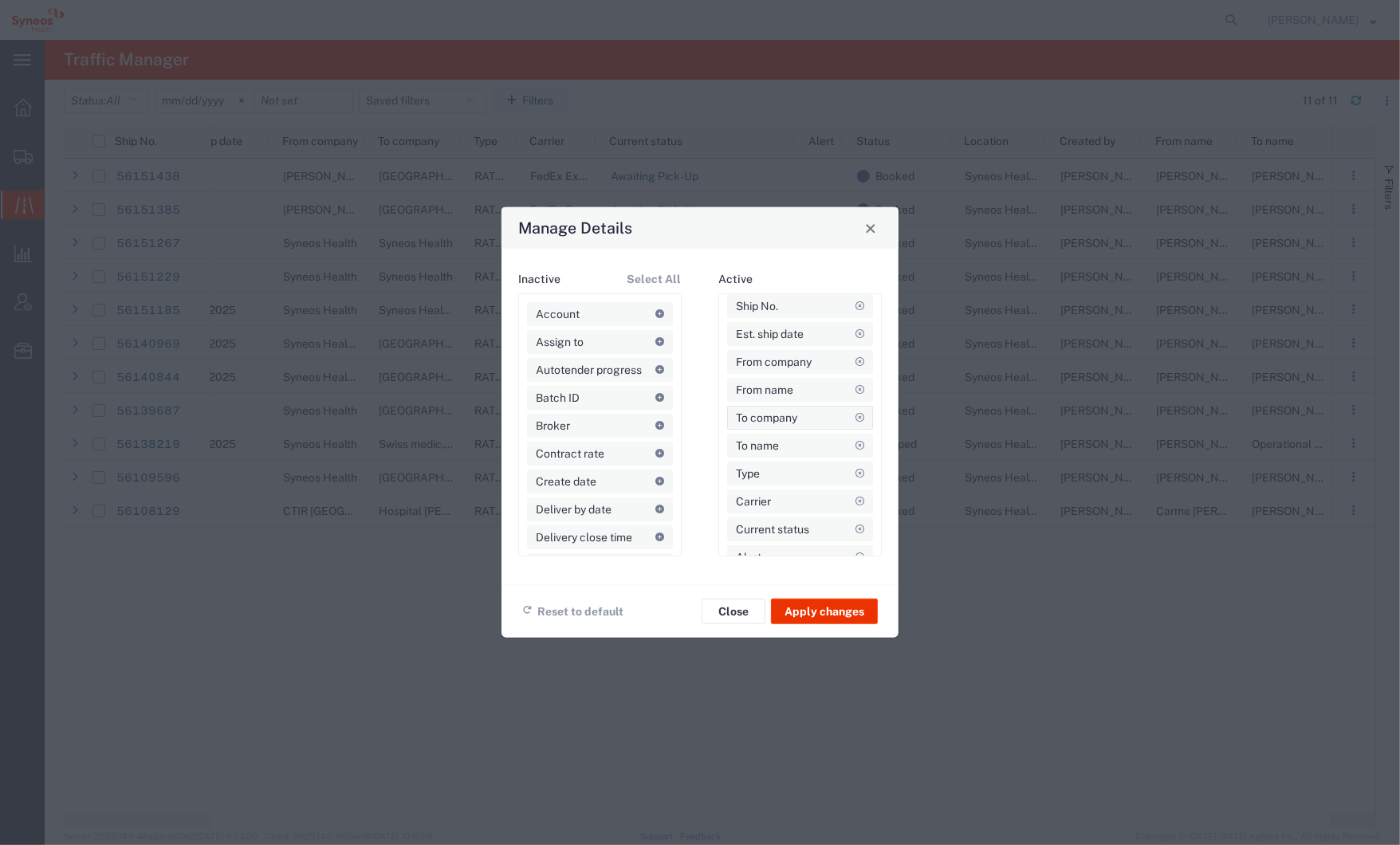 scroll, scrollTop: 0, scrollLeft: 0, axis: both 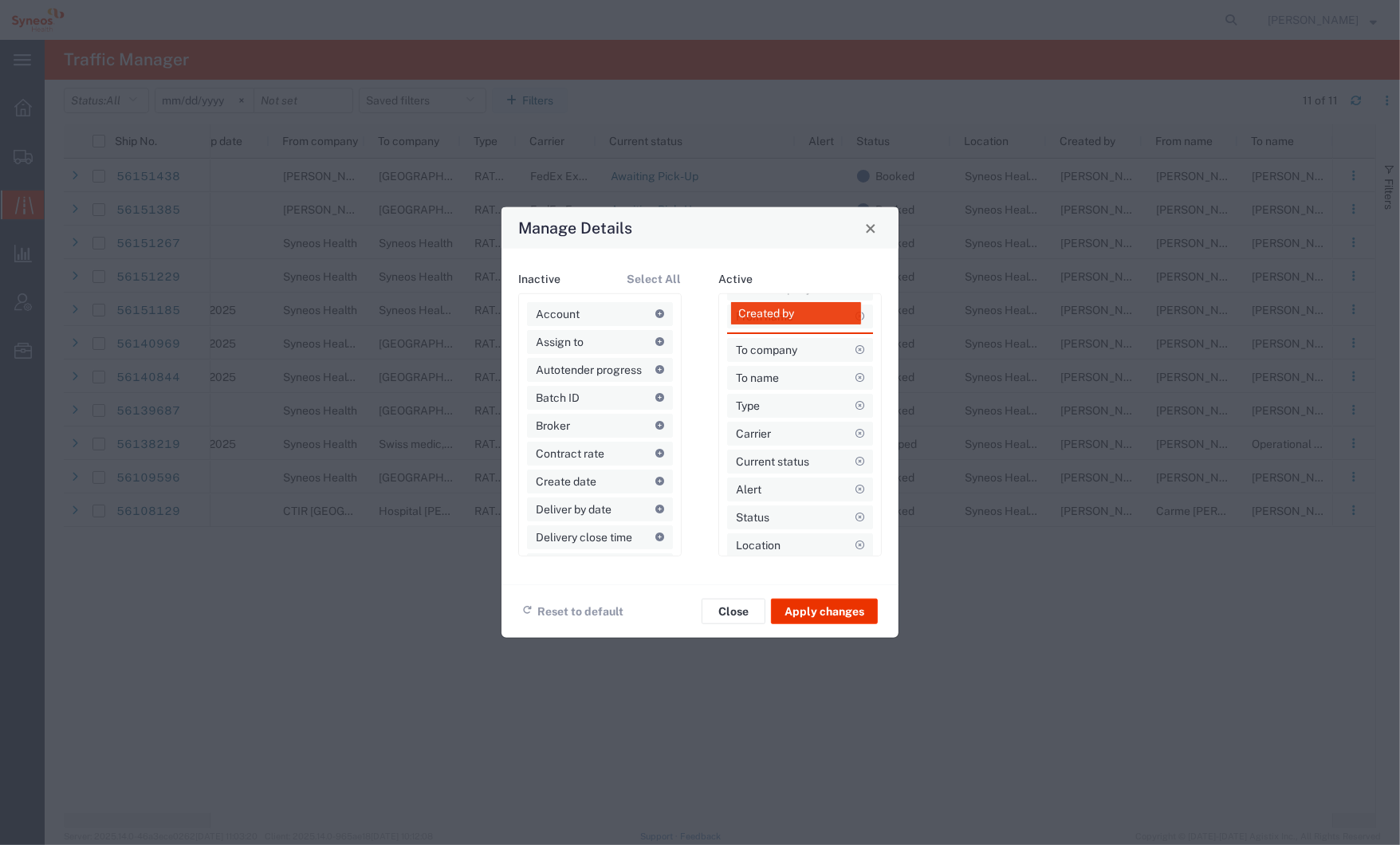 drag, startPoint x: 782, startPoint y: 549, endPoint x: 788, endPoint y: 323, distance: 226.07963 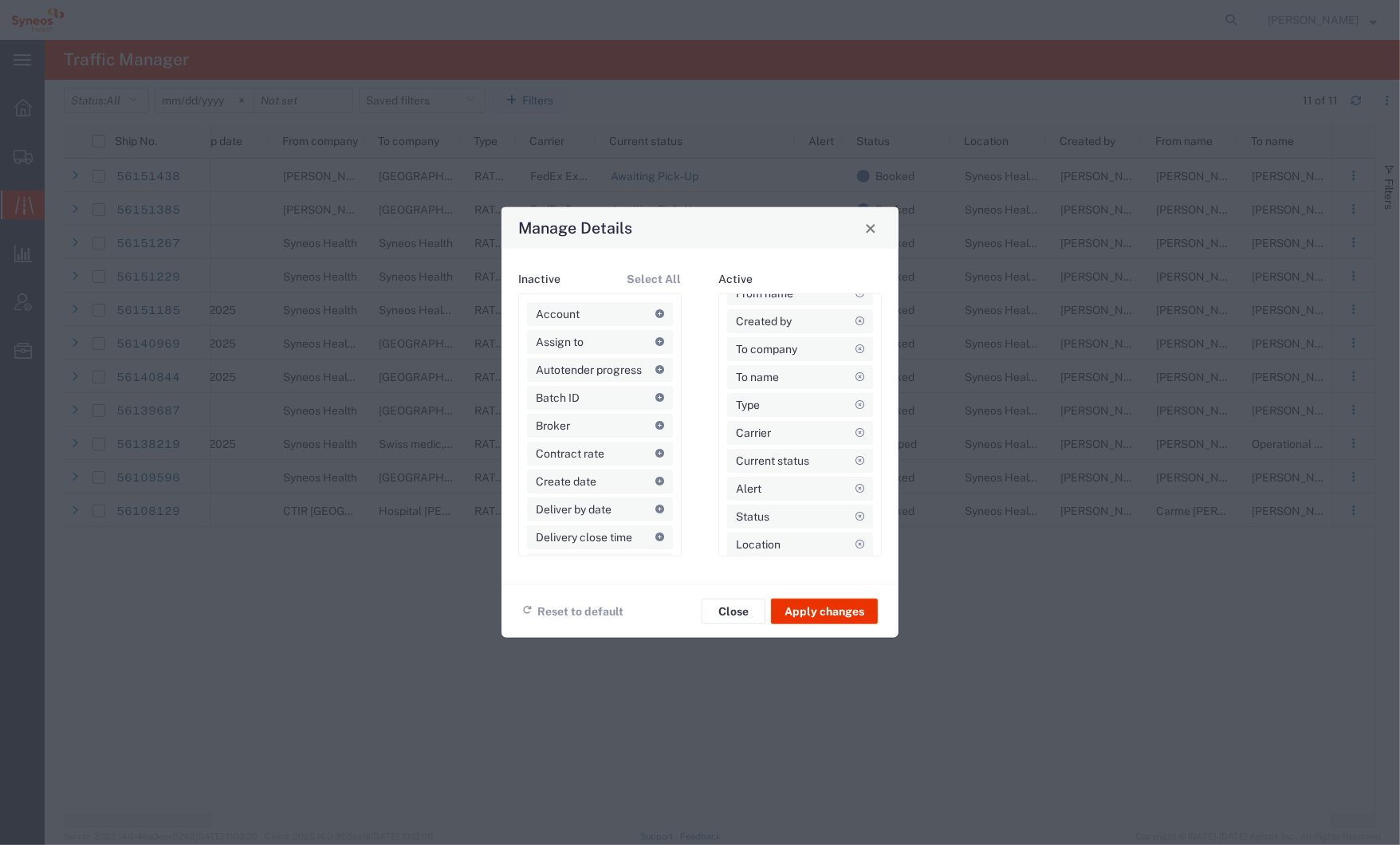 scroll, scrollTop: 0, scrollLeft: 0, axis: both 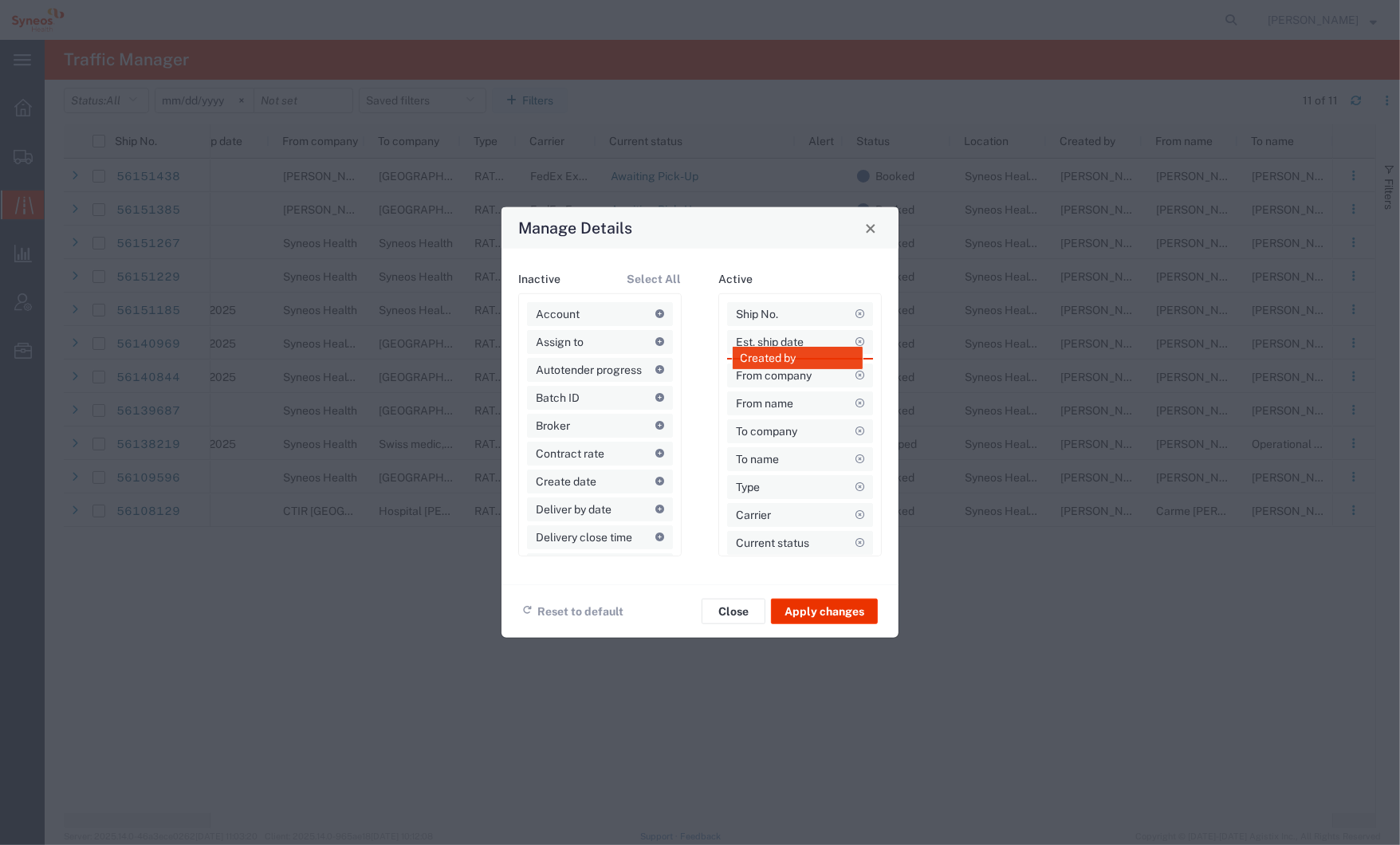 drag, startPoint x: 773, startPoint y: 422, endPoint x: 777, endPoint y: 354, distance: 68.117545 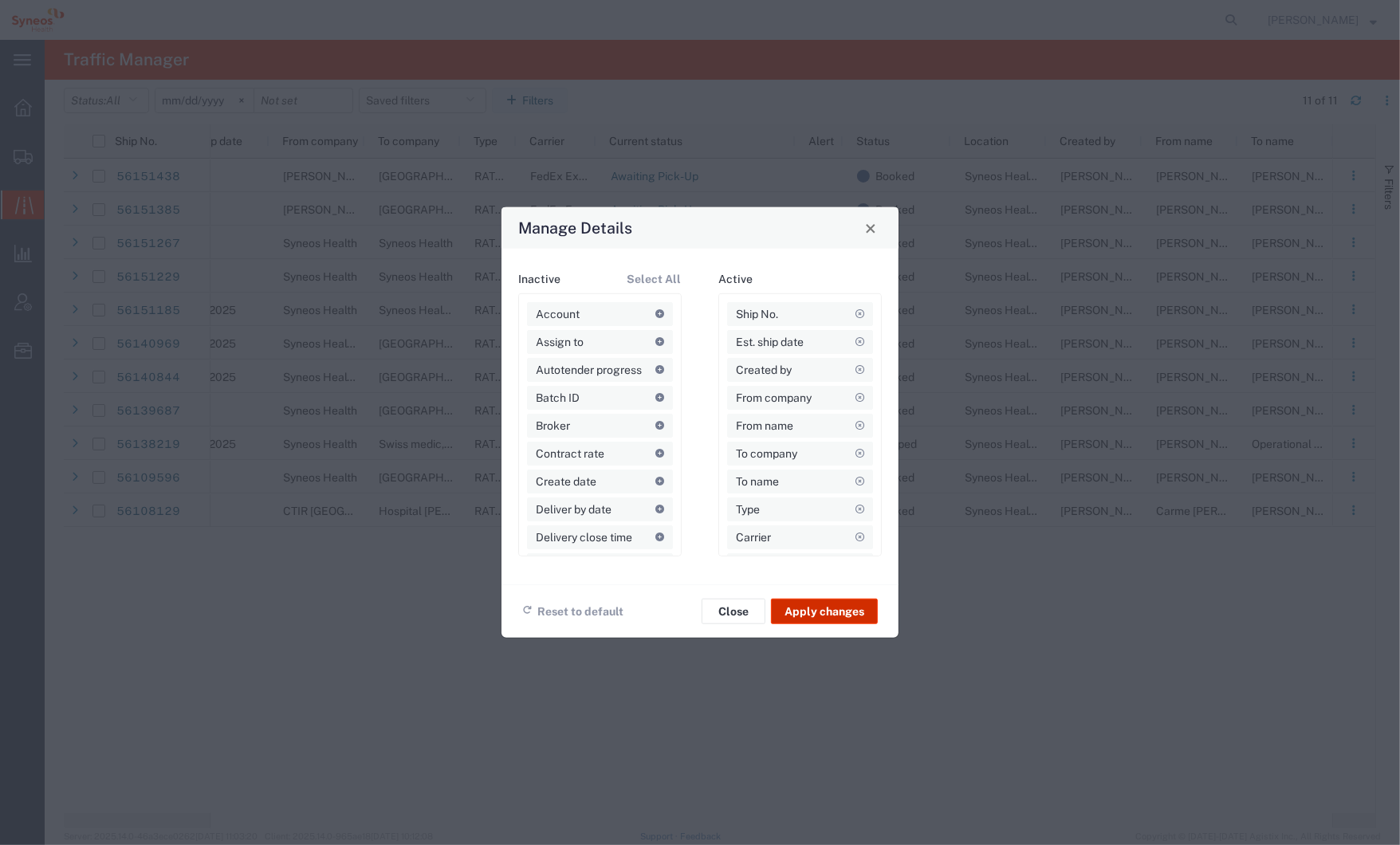 click on "Apply changes" 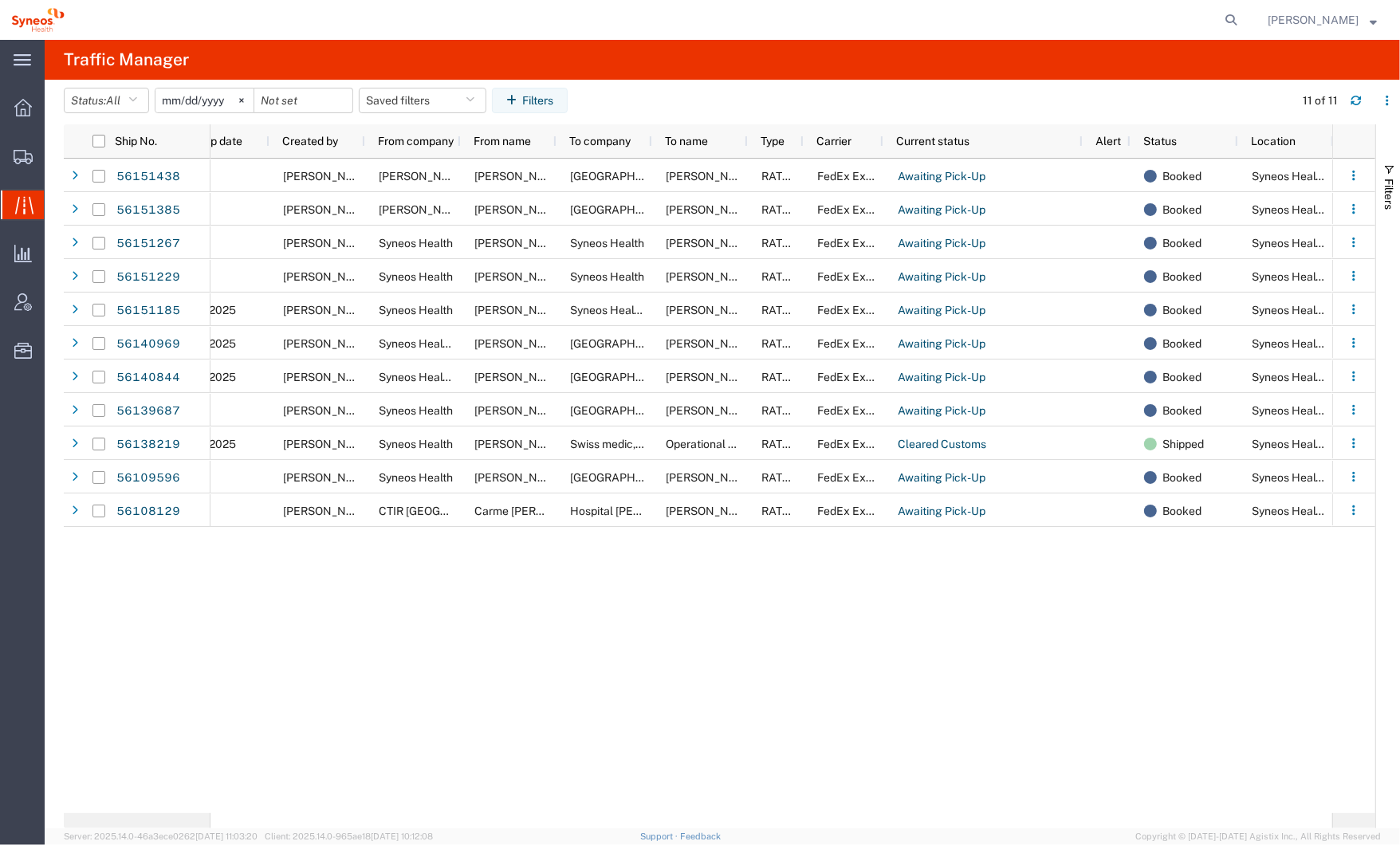 scroll, scrollTop: 0, scrollLeft: 0, axis: both 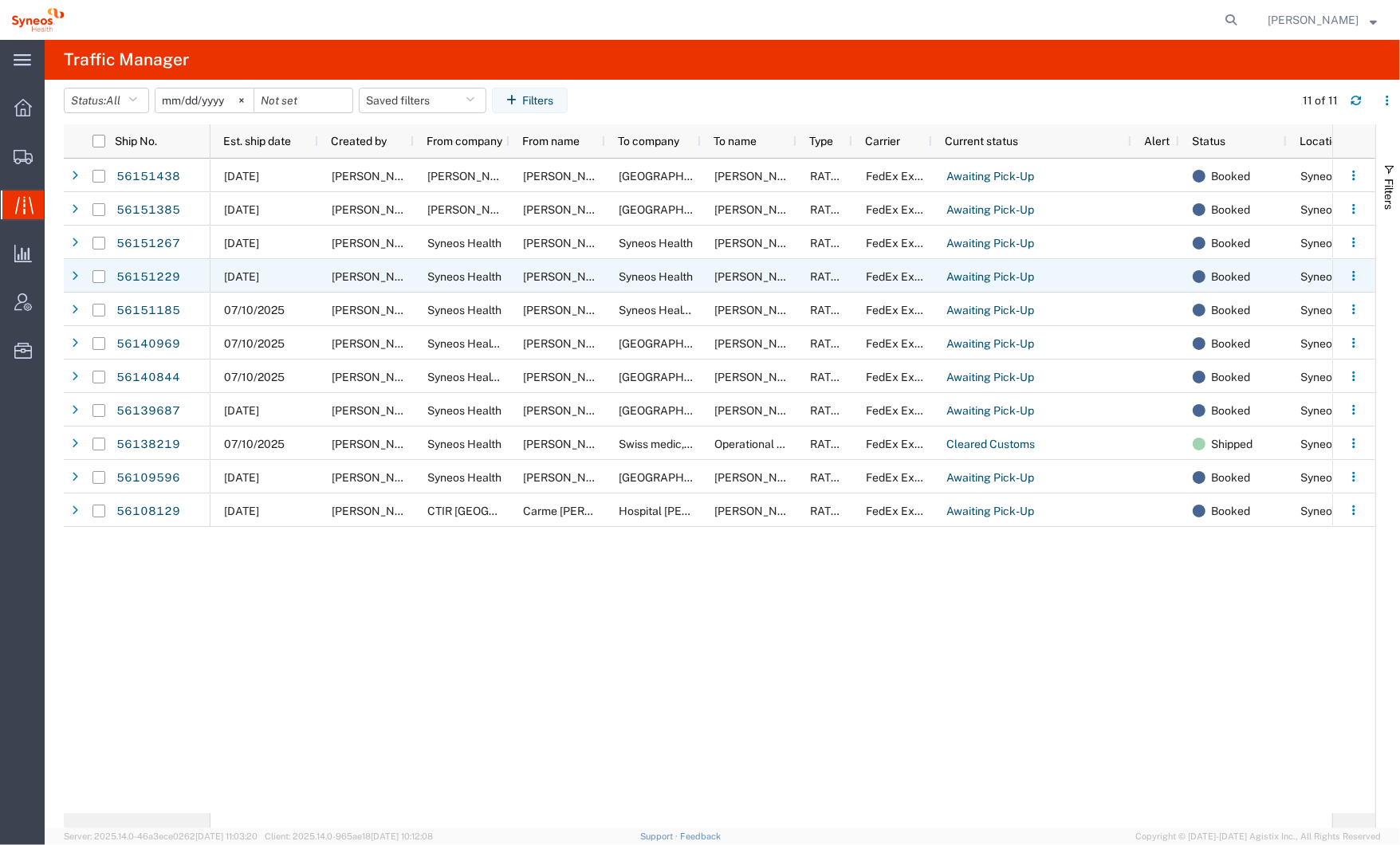 click on "[DATE]" 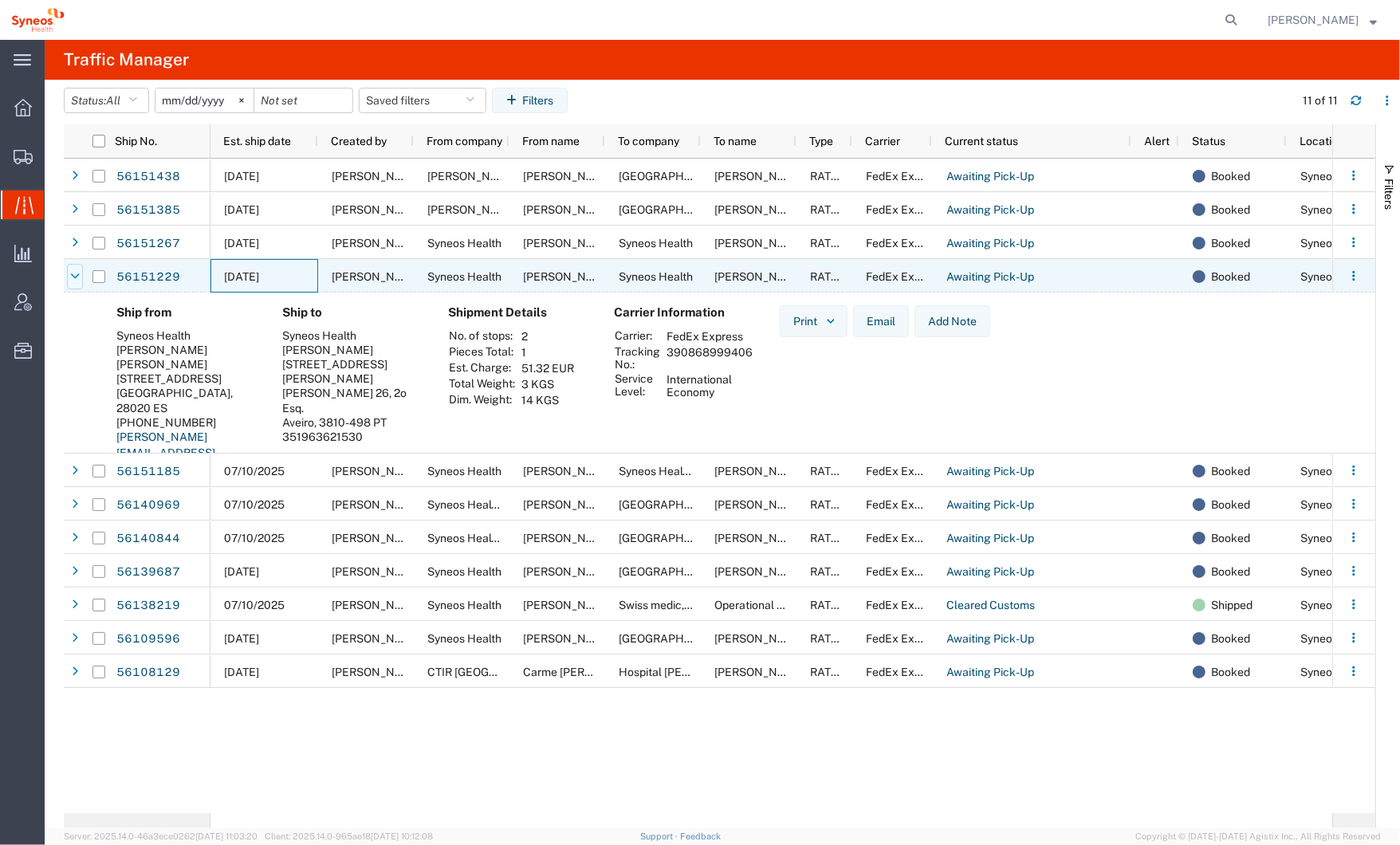 click 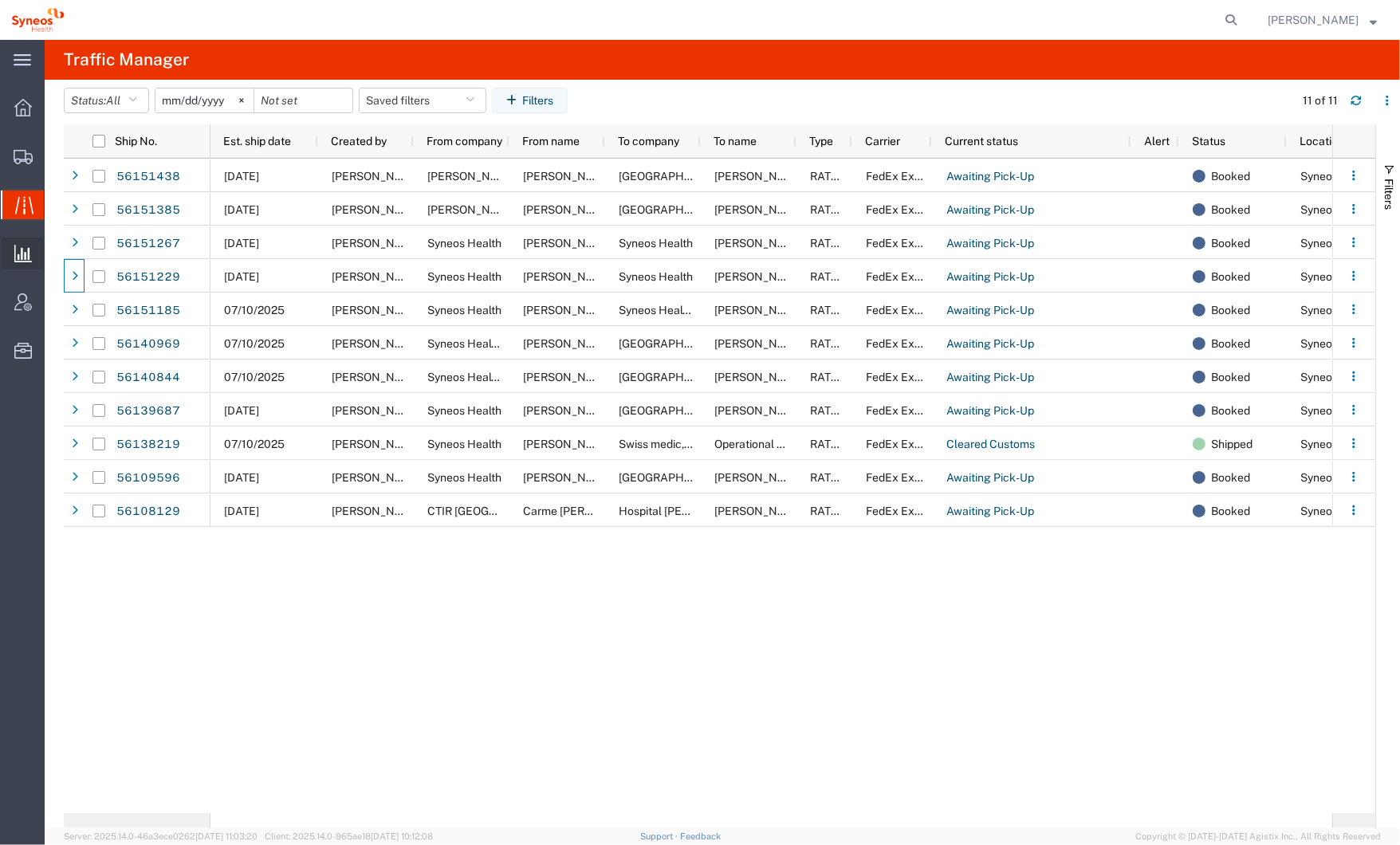 click 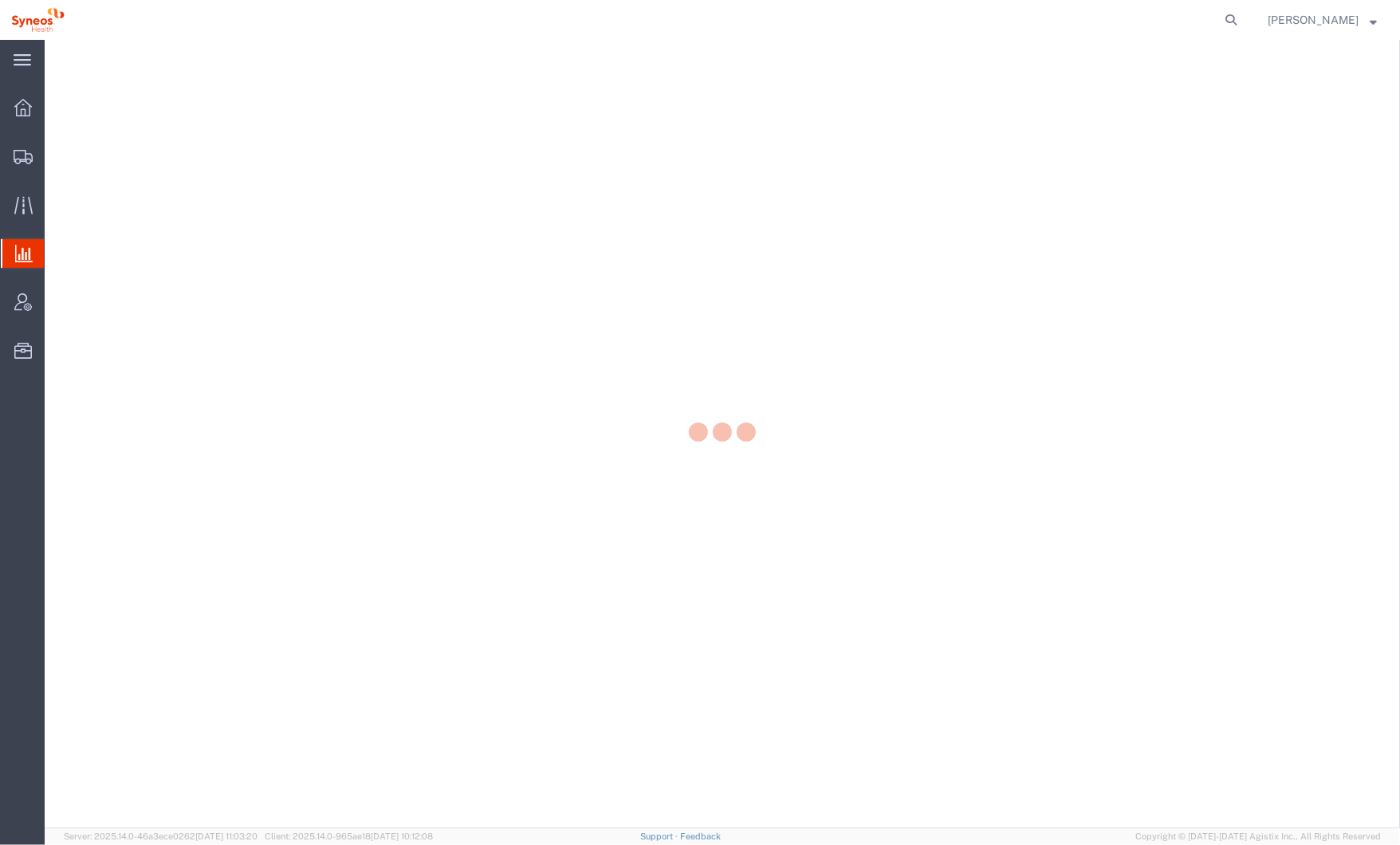 scroll, scrollTop: 0, scrollLeft: 0, axis: both 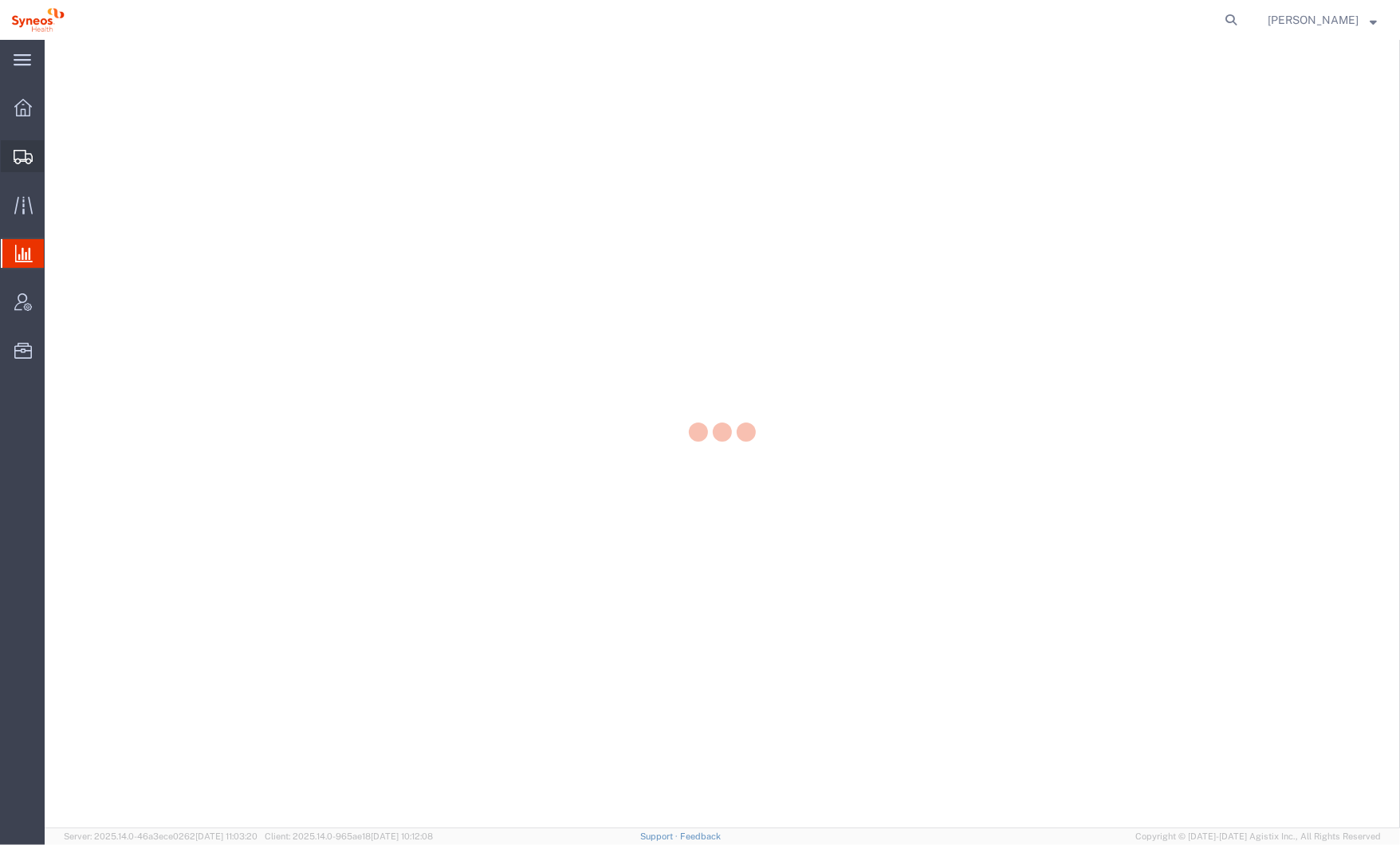 click 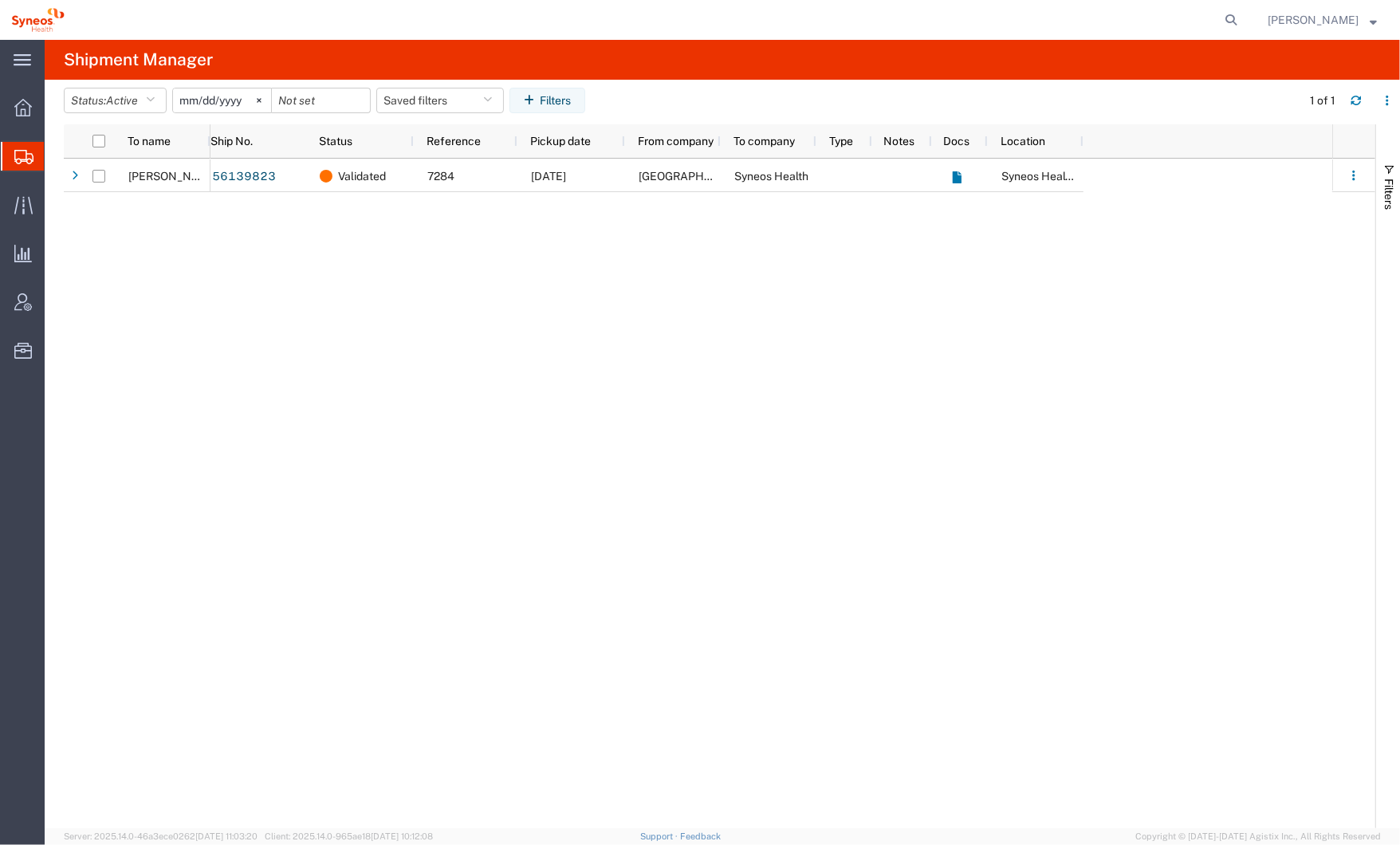 click on "56139823 Validated 7284 [DATE] [GEOGRAPHIC_DATA]. Receção do Centro de Reuniões Syneos Health
Syneos Health Commercial [GEOGRAPHIC_DATA]" 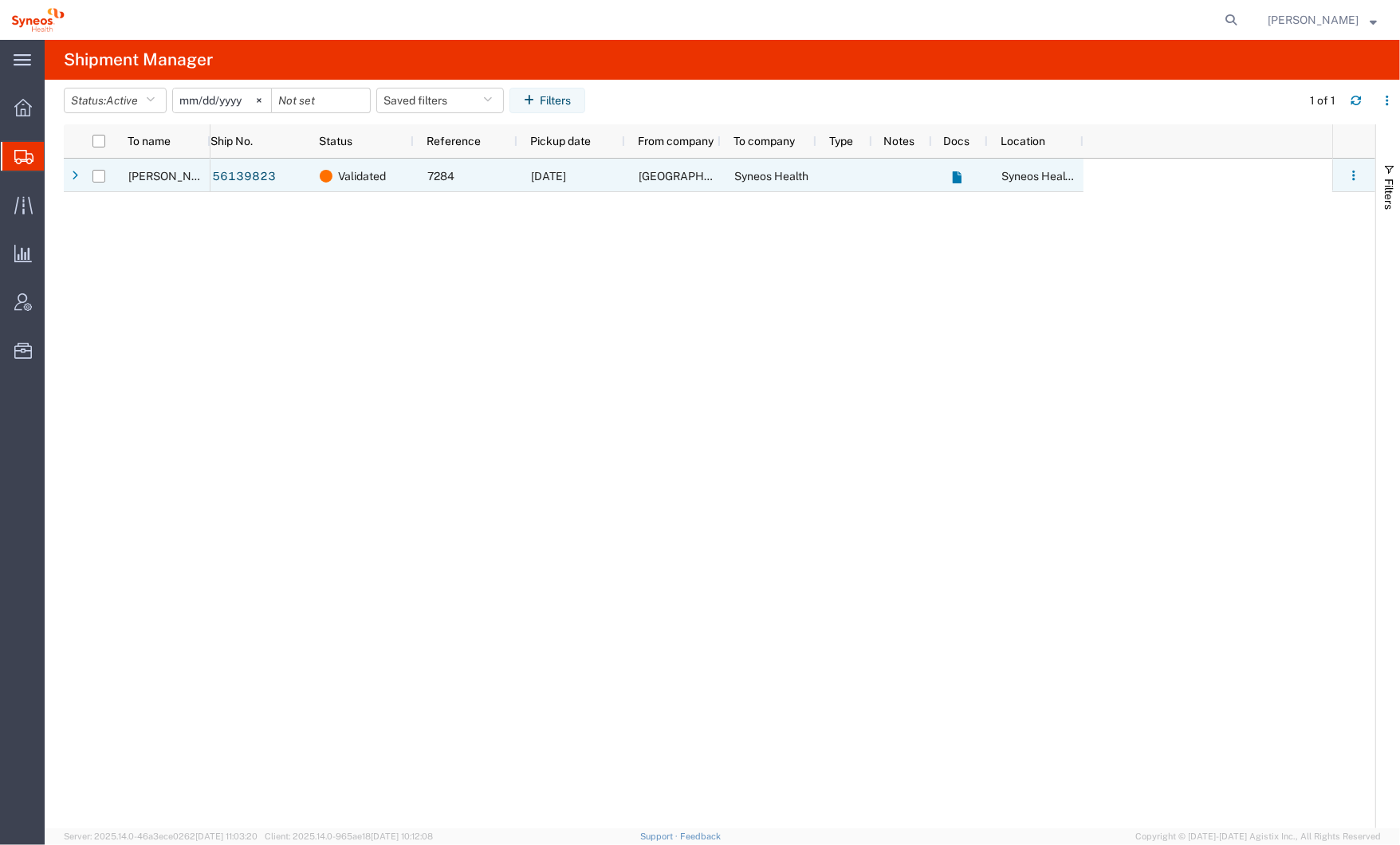 click on "7284" 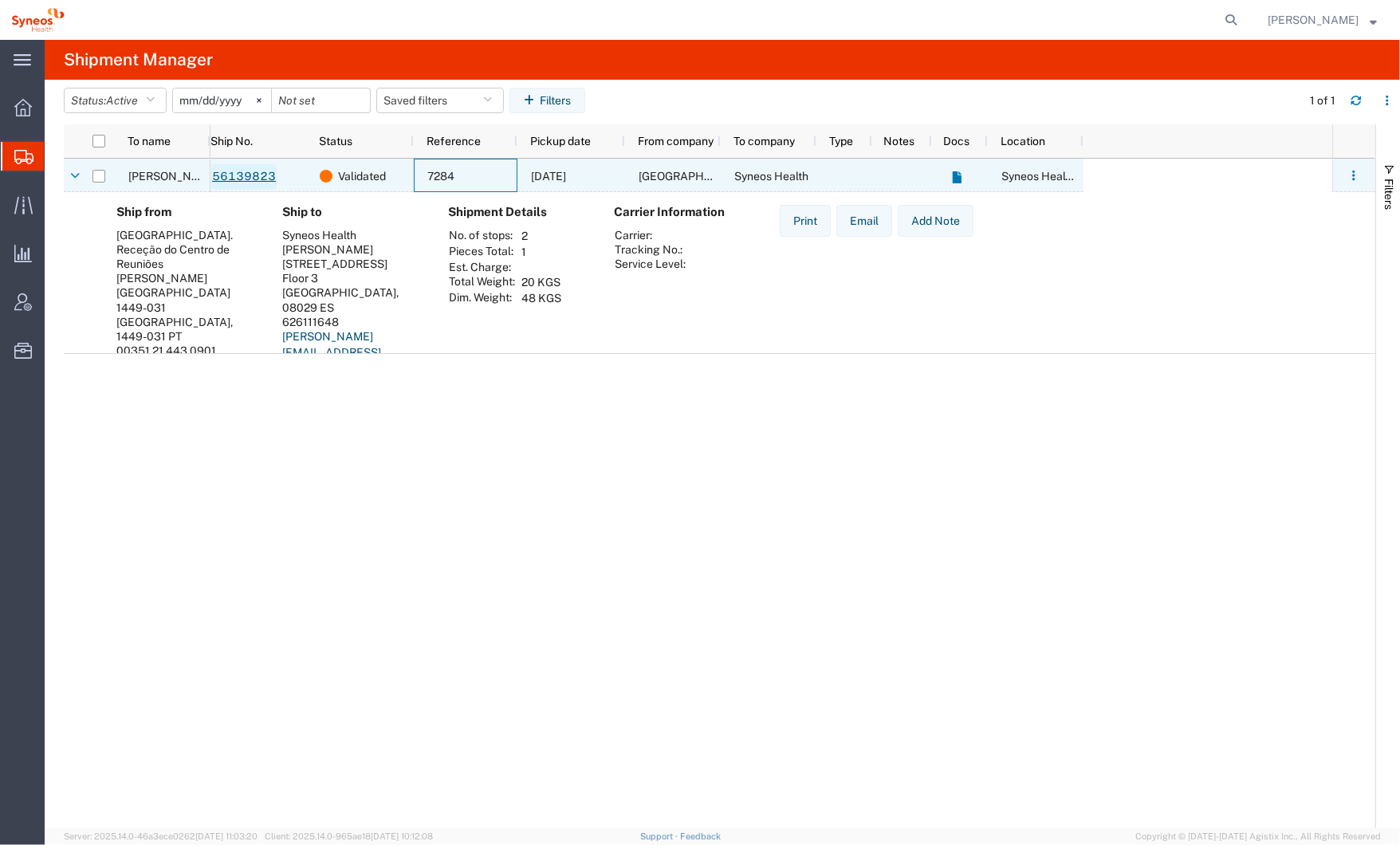 click on "56139823" 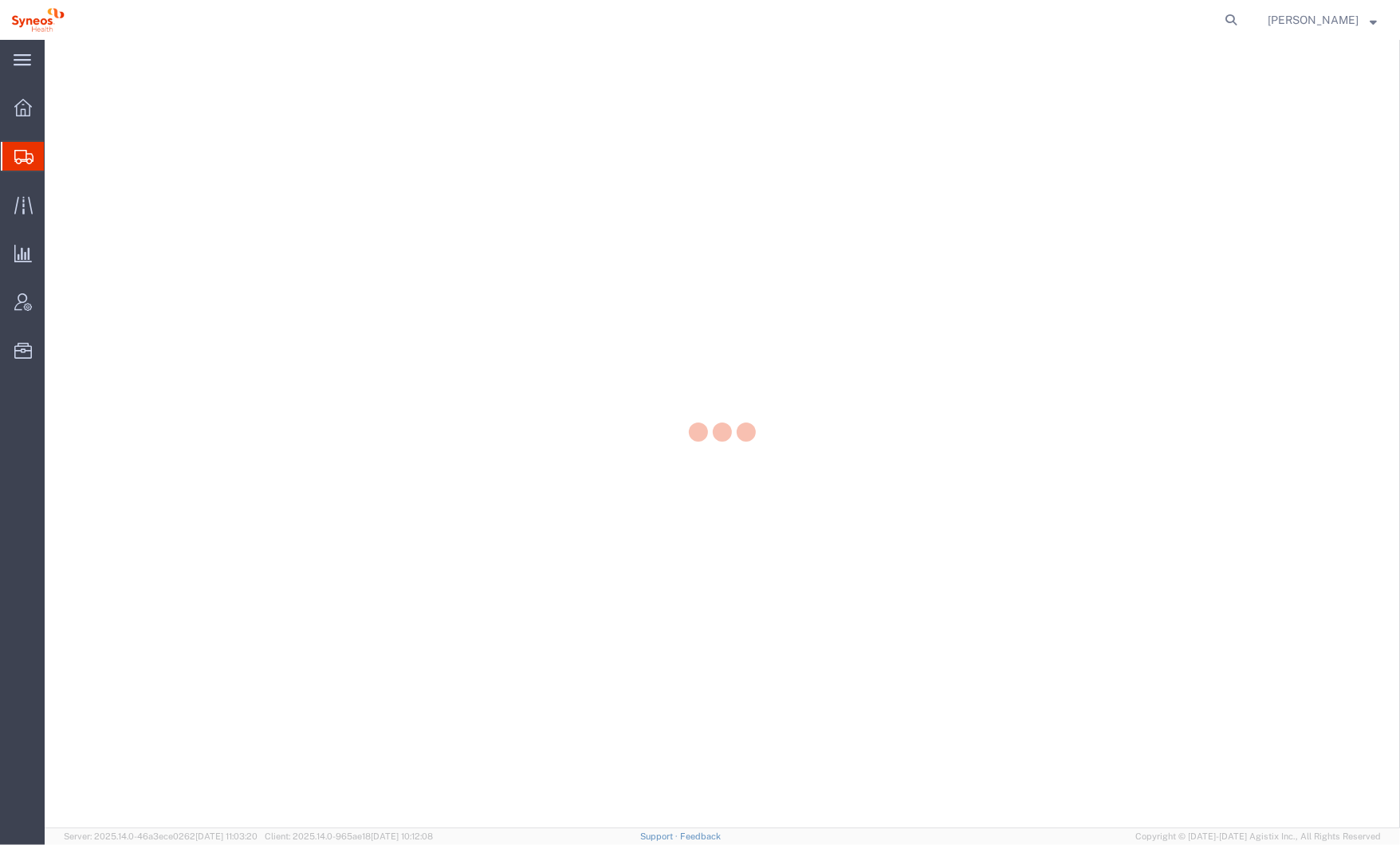 scroll, scrollTop: 0, scrollLeft: 0, axis: both 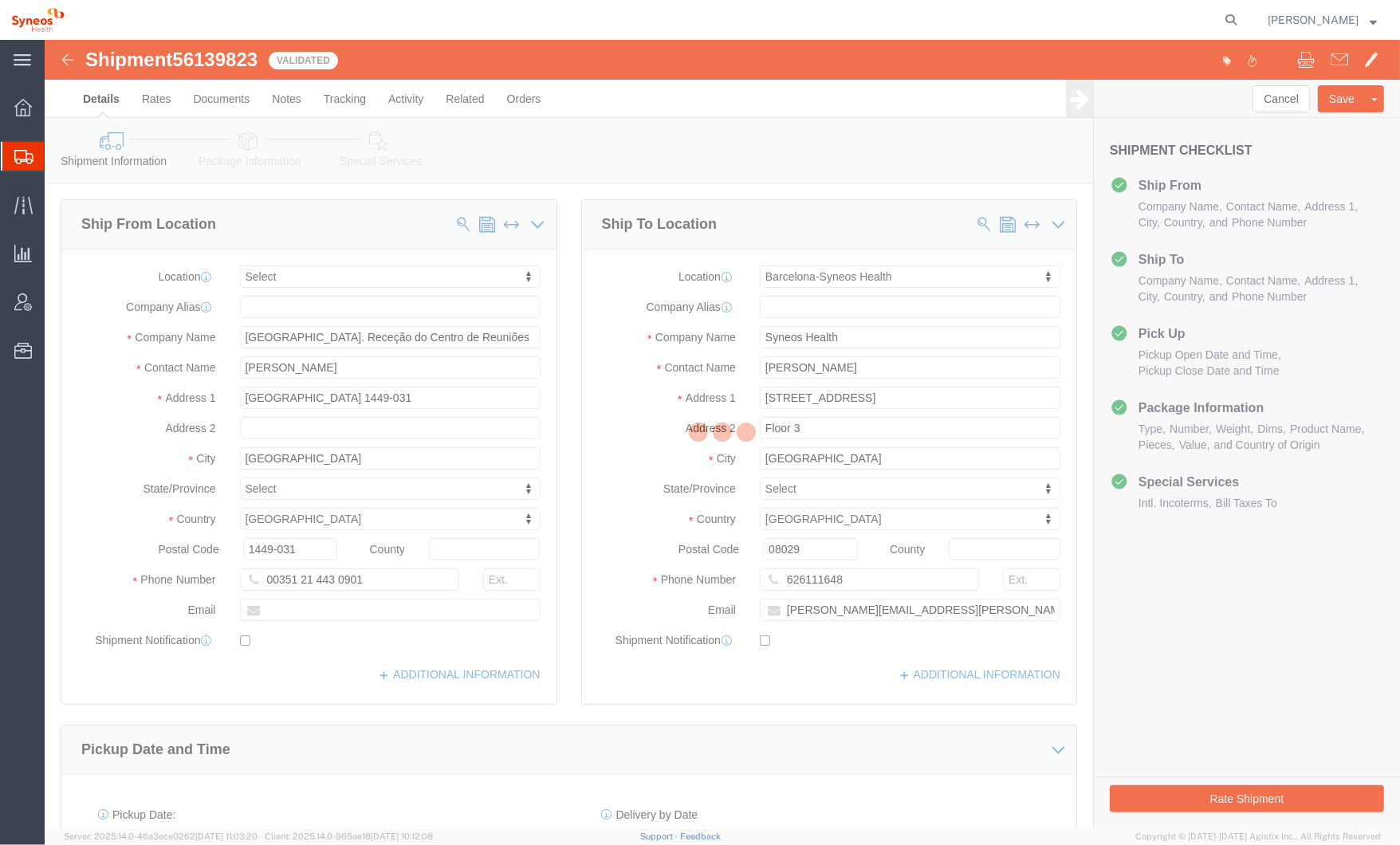 select 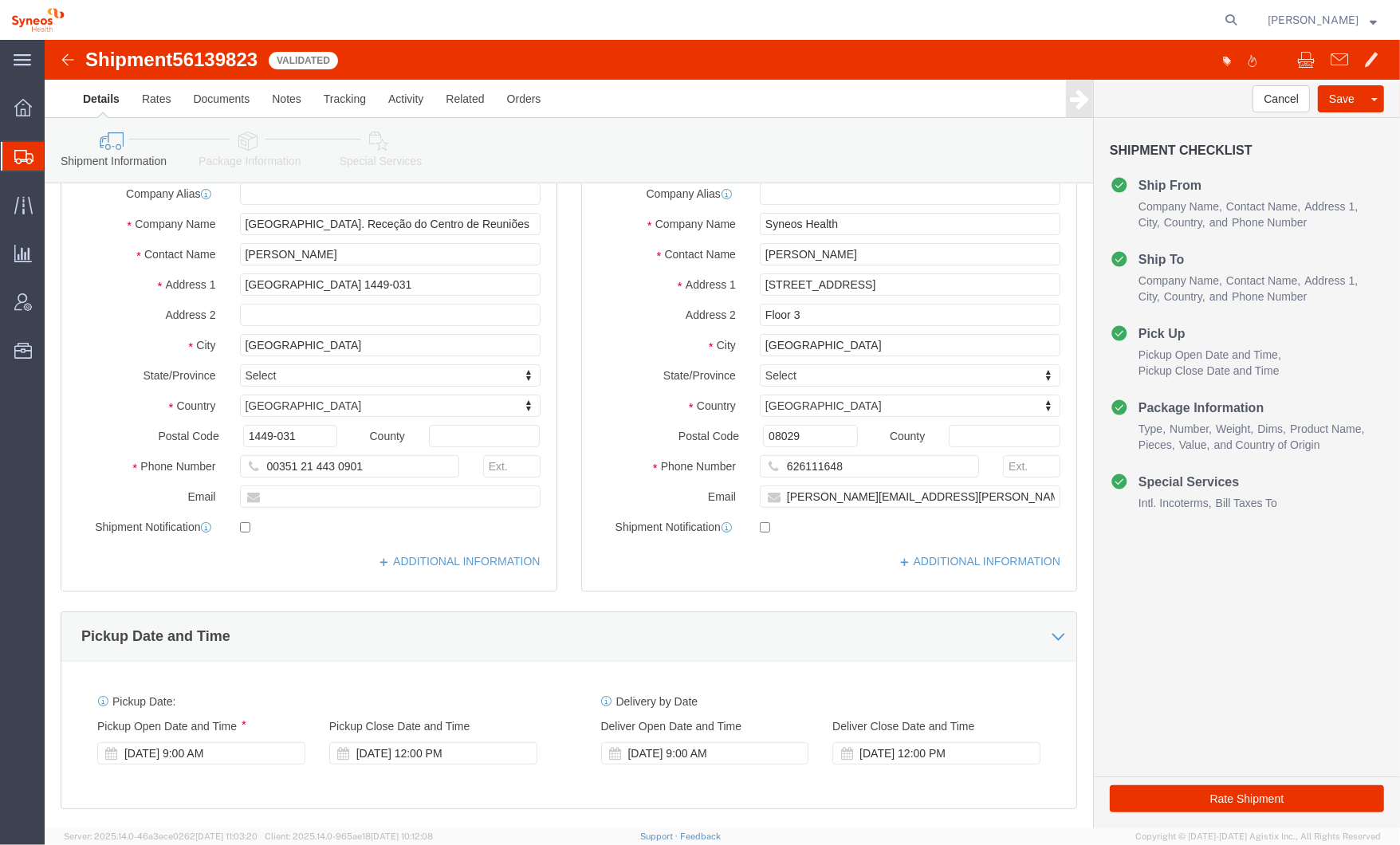 scroll, scrollTop: 112, scrollLeft: 0, axis: vertical 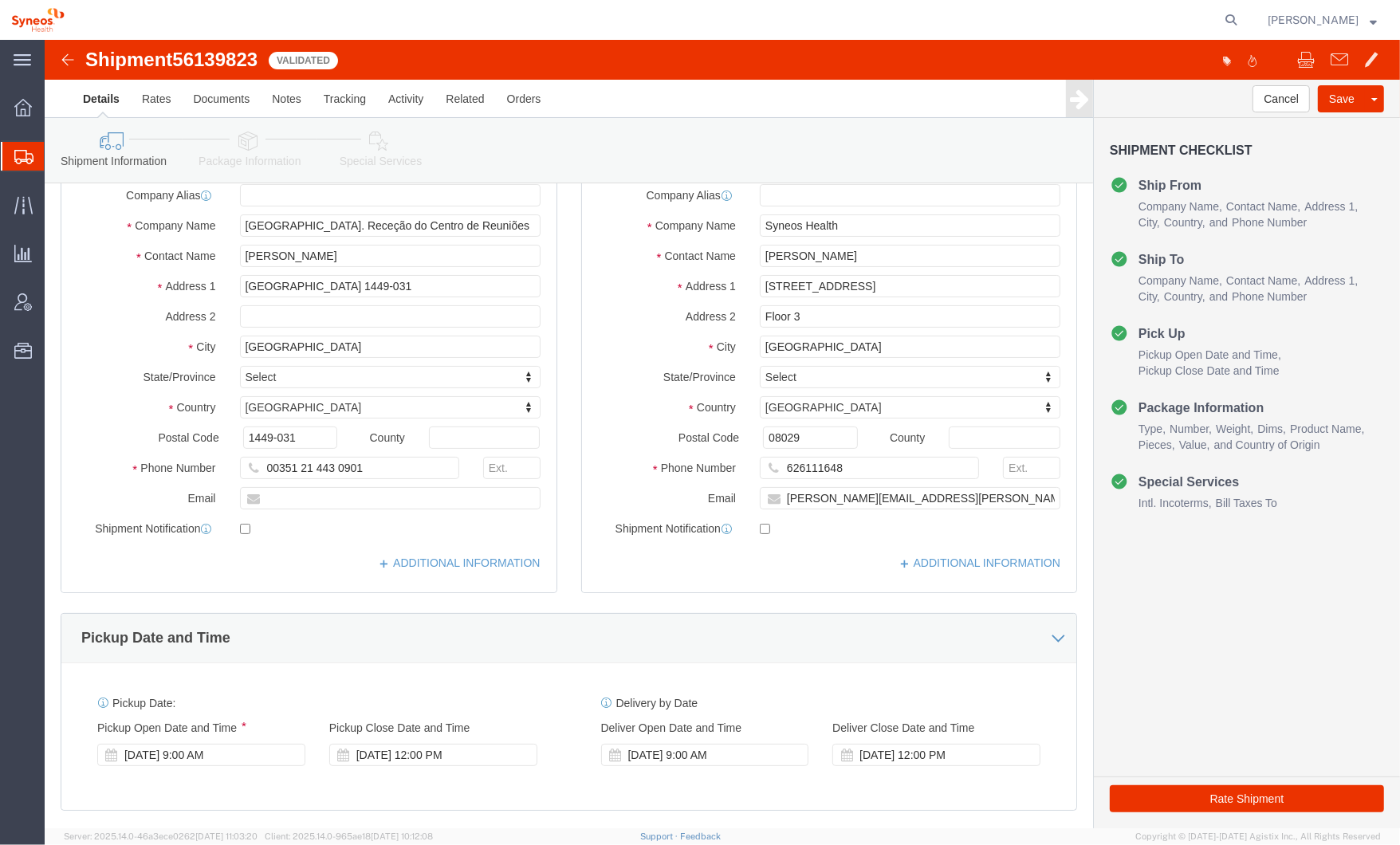 click 